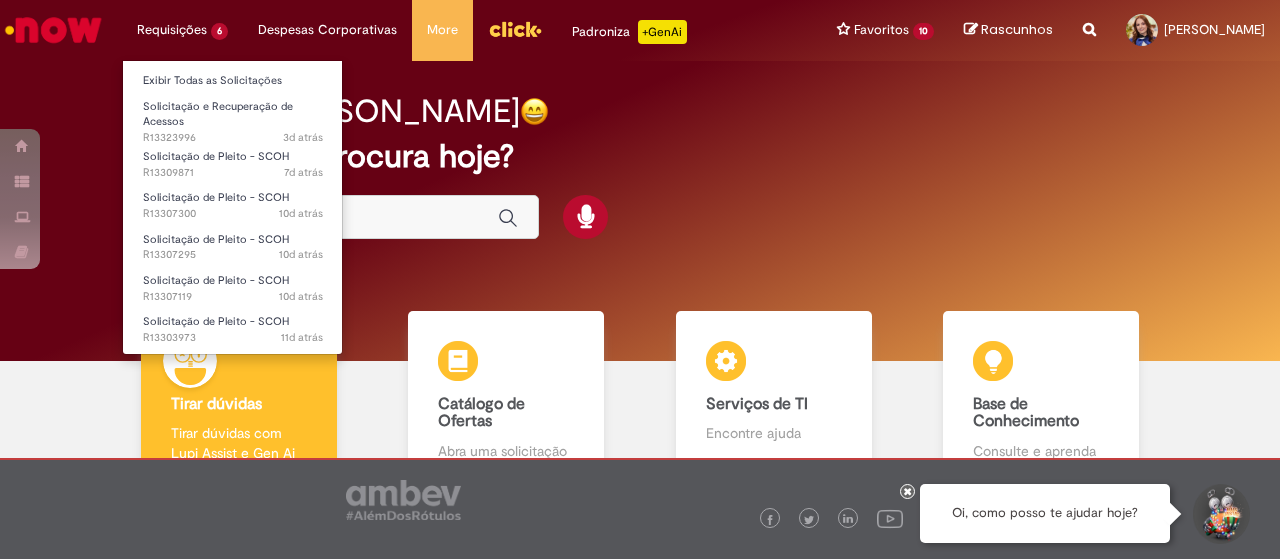 scroll, scrollTop: 0, scrollLeft: 0, axis: both 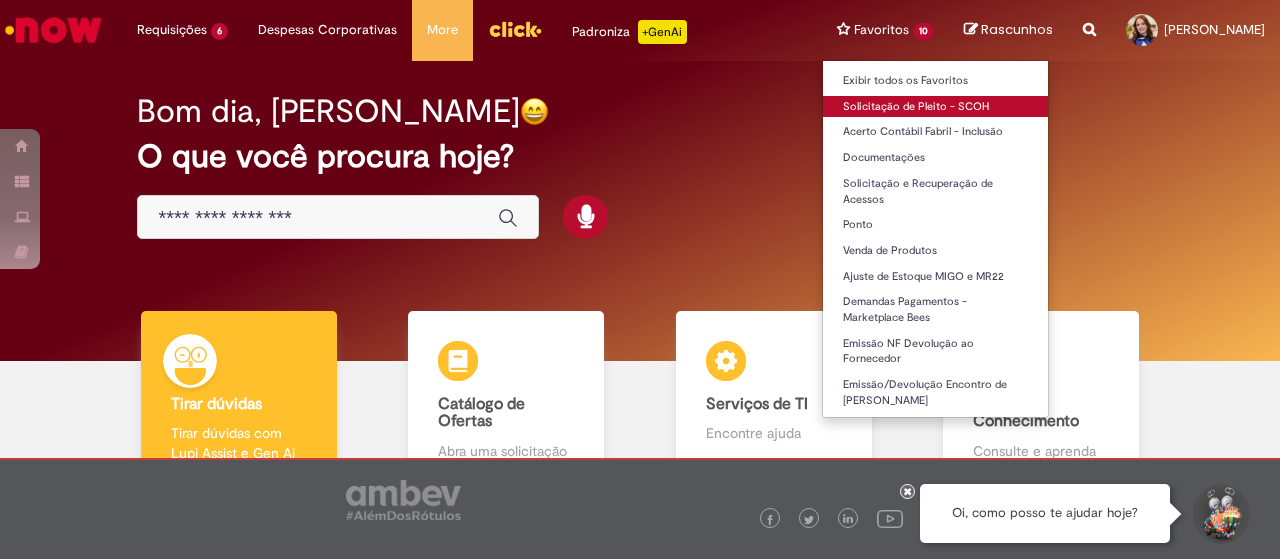 click on "Solicitação de Pleito - SCOH" at bounding box center (935, 107) 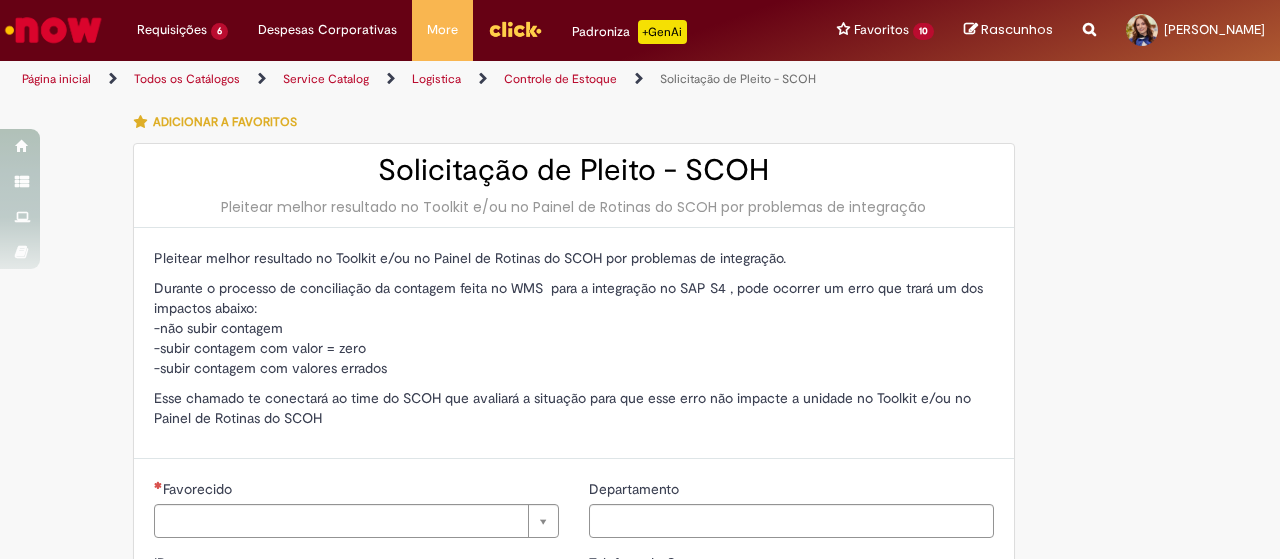 type on "********" 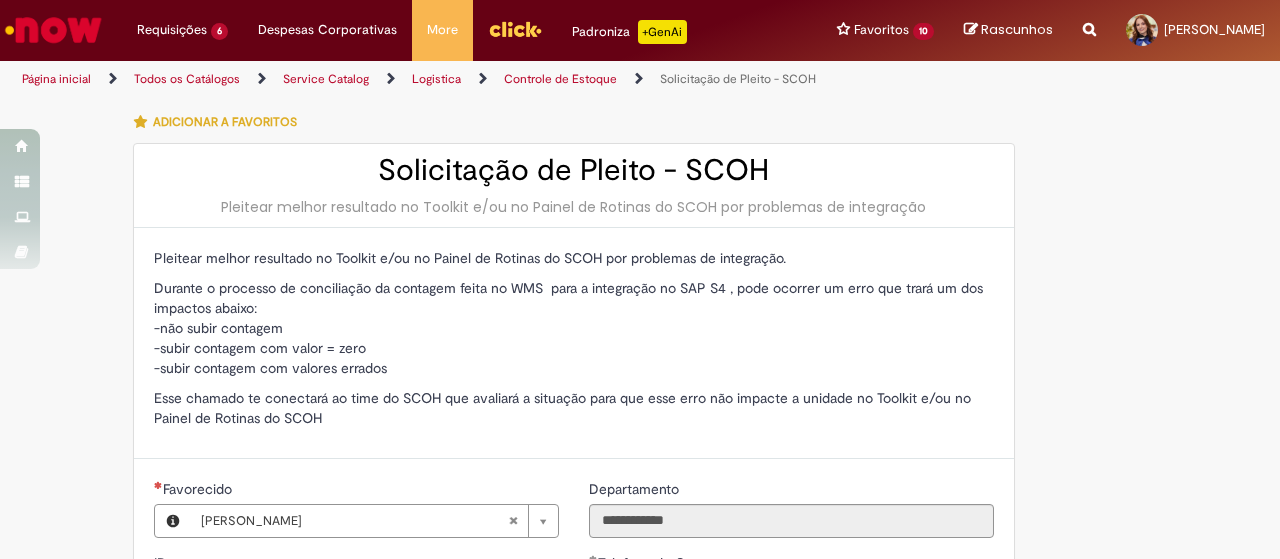 type on "**********" 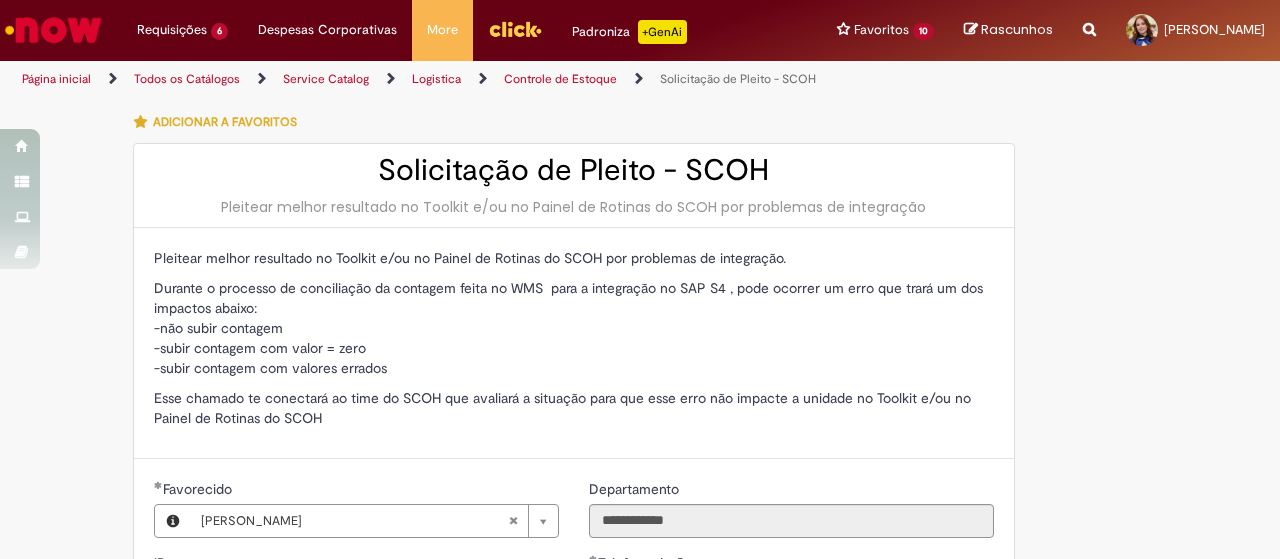 scroll, scrollTop: 200, scrollLeft: 0, axis: vertical 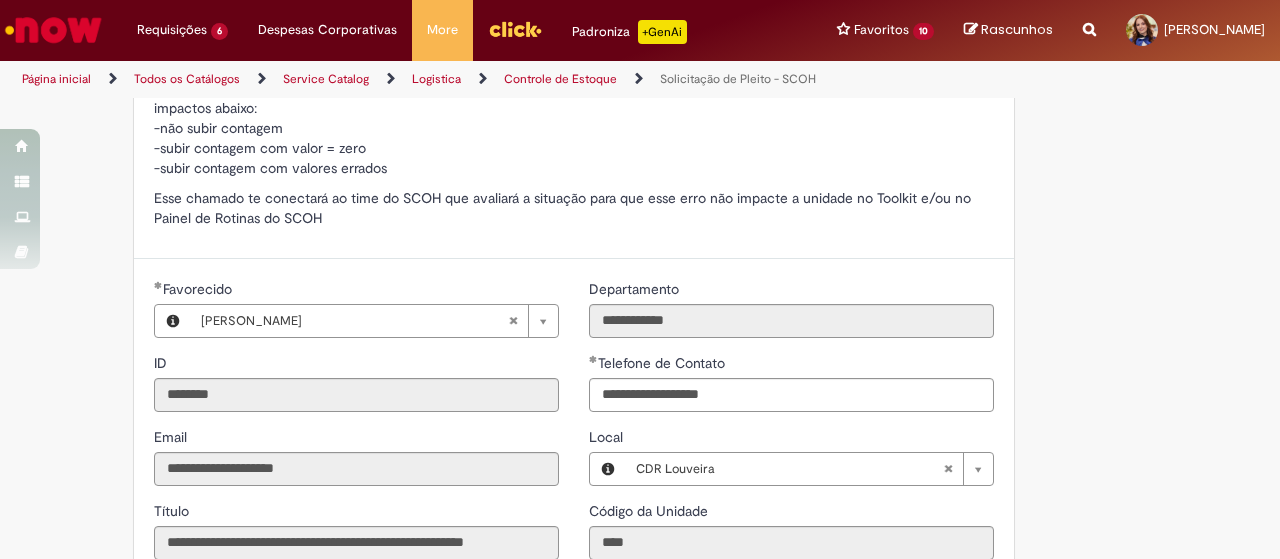 click on "Durante o processo de conciliação da contagem feita no WMS  para a integração no SAP S4 , pode ocorrer um erro que trará um dos impactos abaixo:  -não subir contagem  -subir contagem com valor = zero  -subir contagem com valores errados" at bounding box center (574, 128) 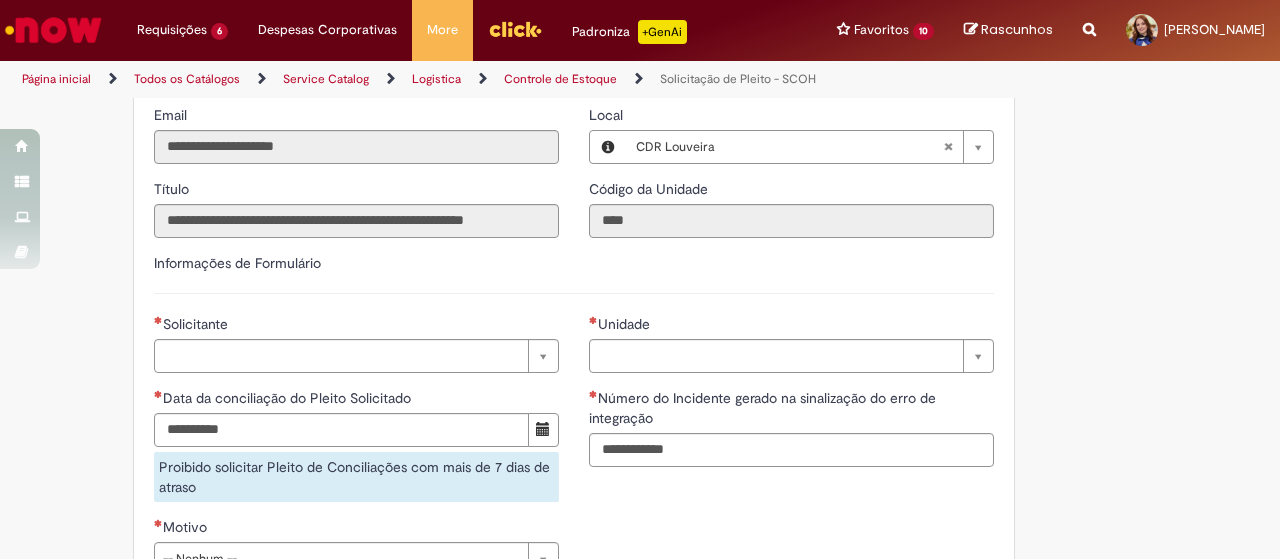 scroll, scrollTop: 400, scrollLeft: 0, axis: vertical 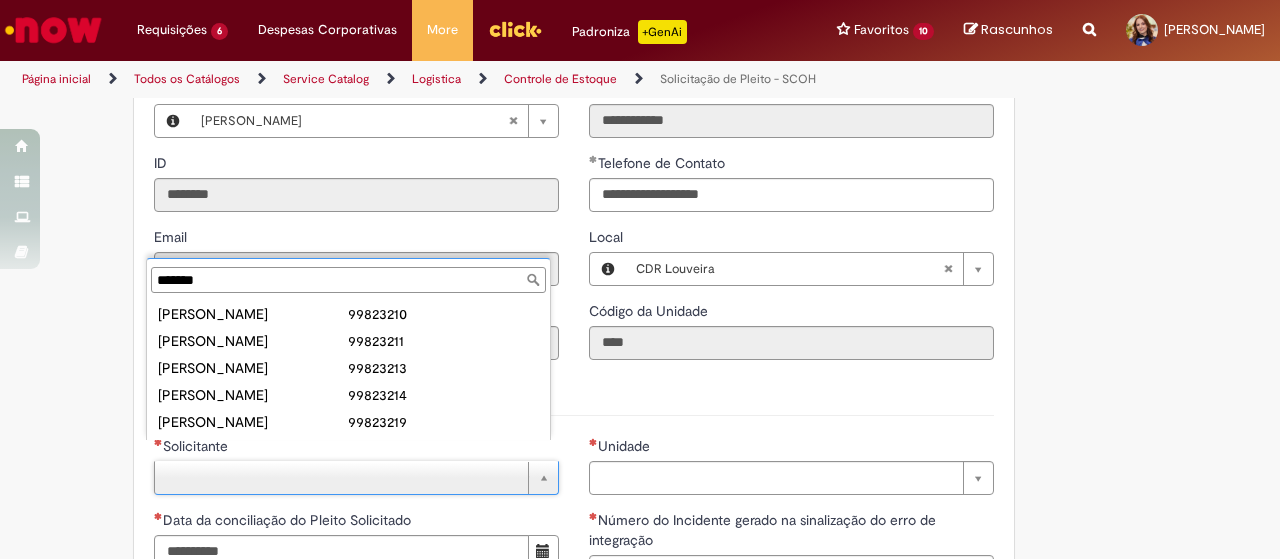 click on "*******" at bounding box center (348, 280) 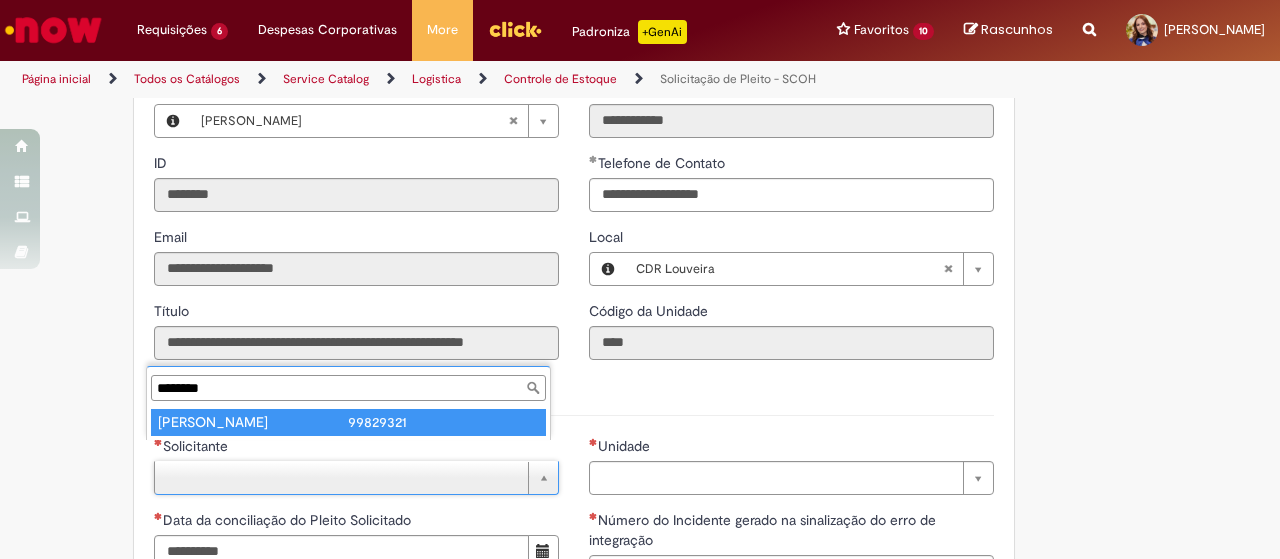 type on "********" 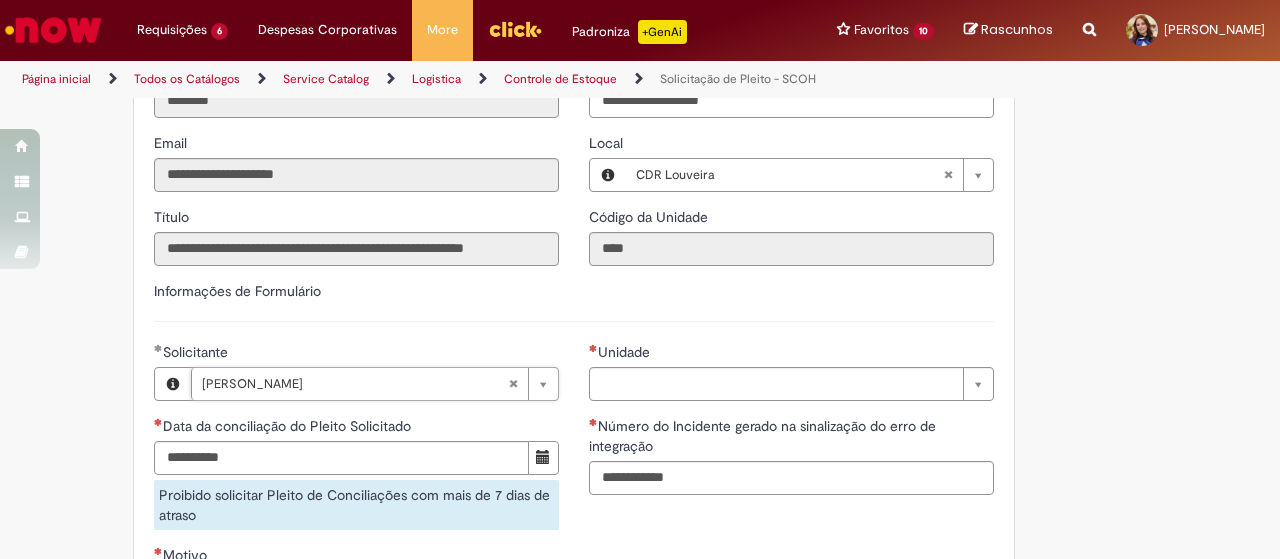scroll, scrollTop: 600, scrollLeft: 0, axis: vertical 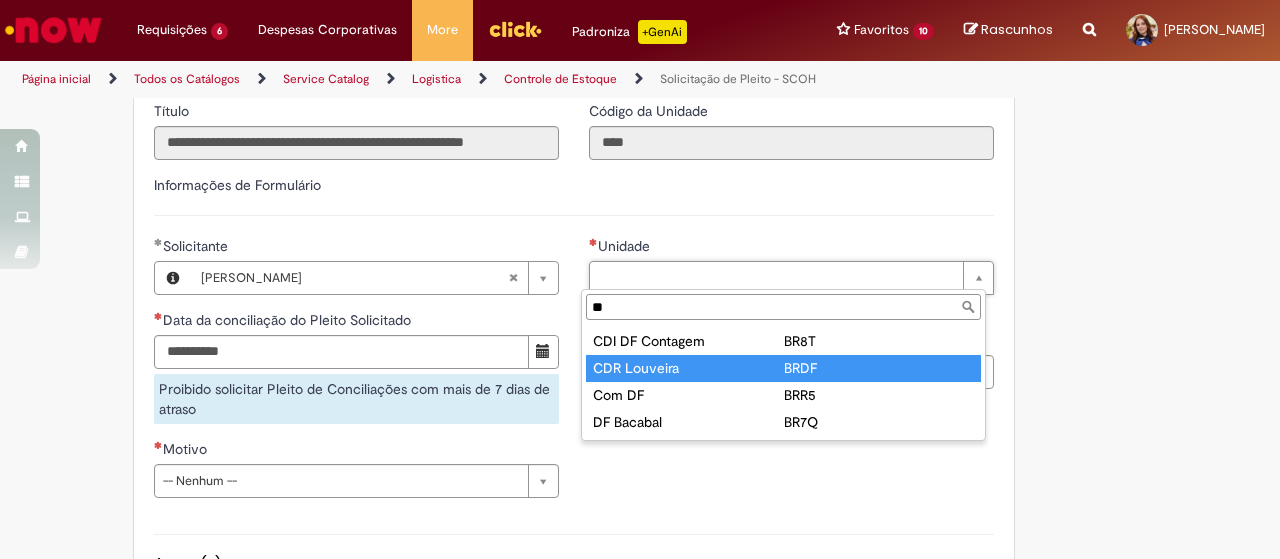 type on "**" 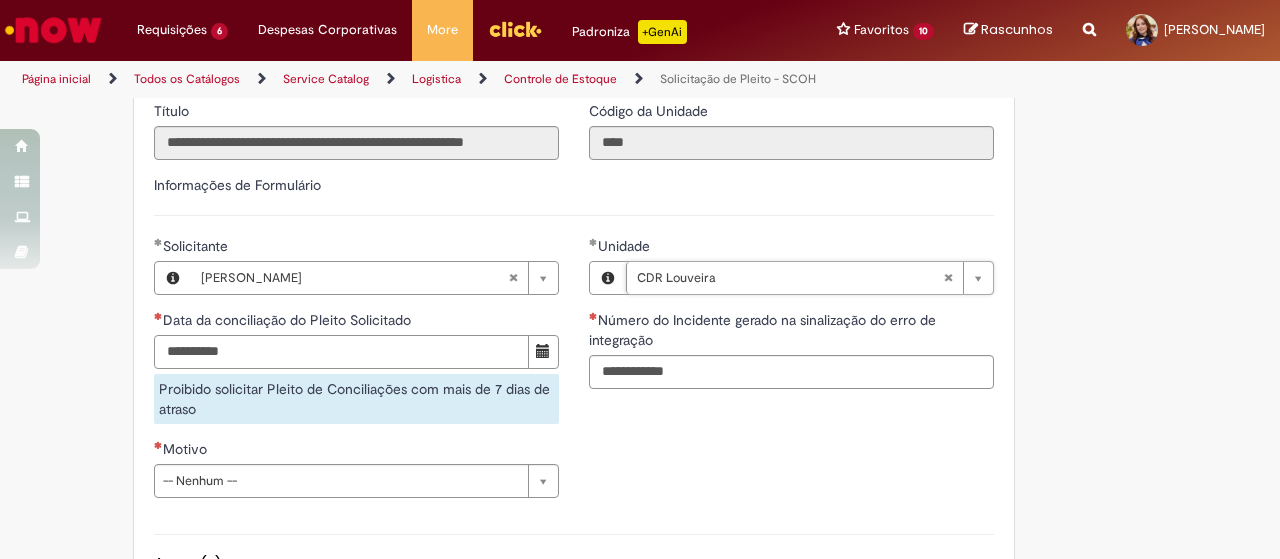 drag, startPoint x: 270, startPoint y: 349, endPoint x: 281, endPoint y: 347, distance: 11.18034 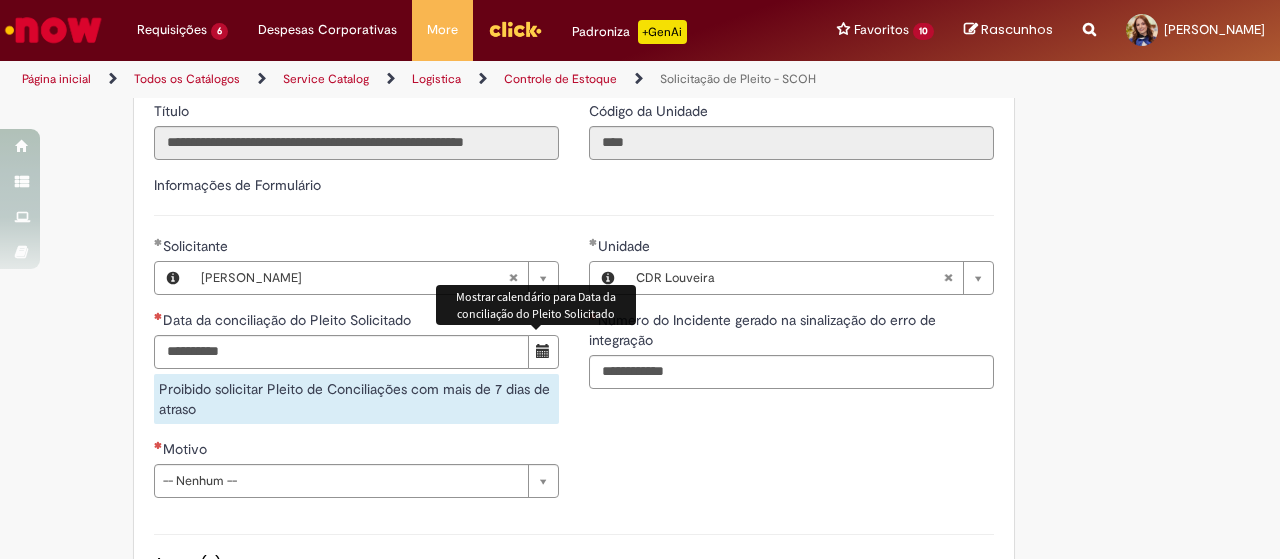 click at bounding box center (543, 352) 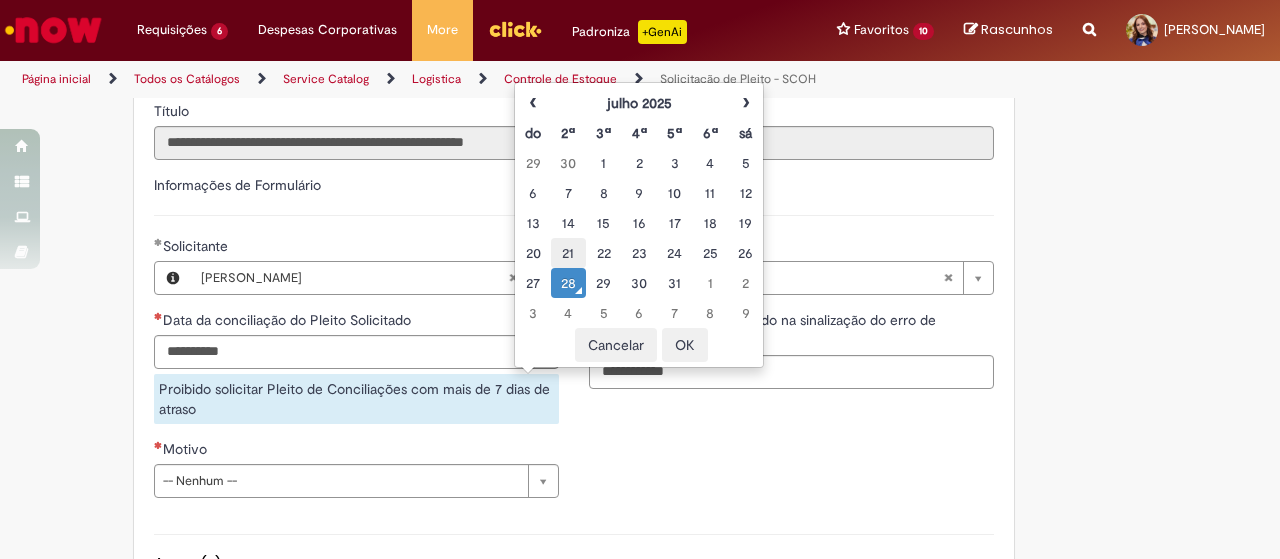 click on "21" at bounding box center (568, 253) 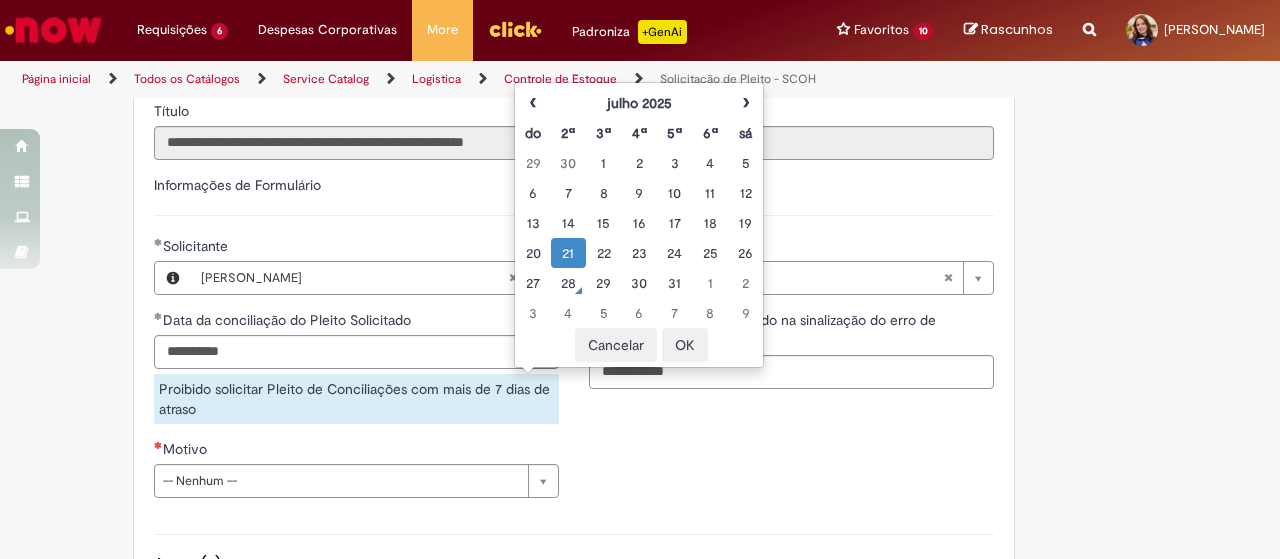 click on "OK" at bounding box center (685, 345) 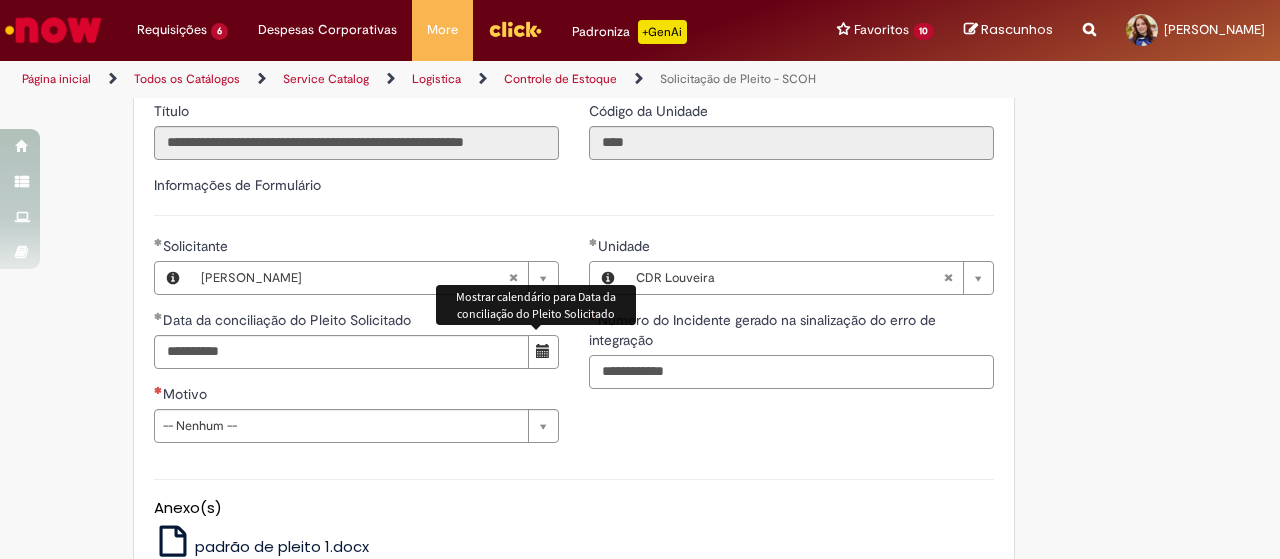click on "Número do Incidente gerado na sinalização do erro de integração" at bounding box center (791, 372) 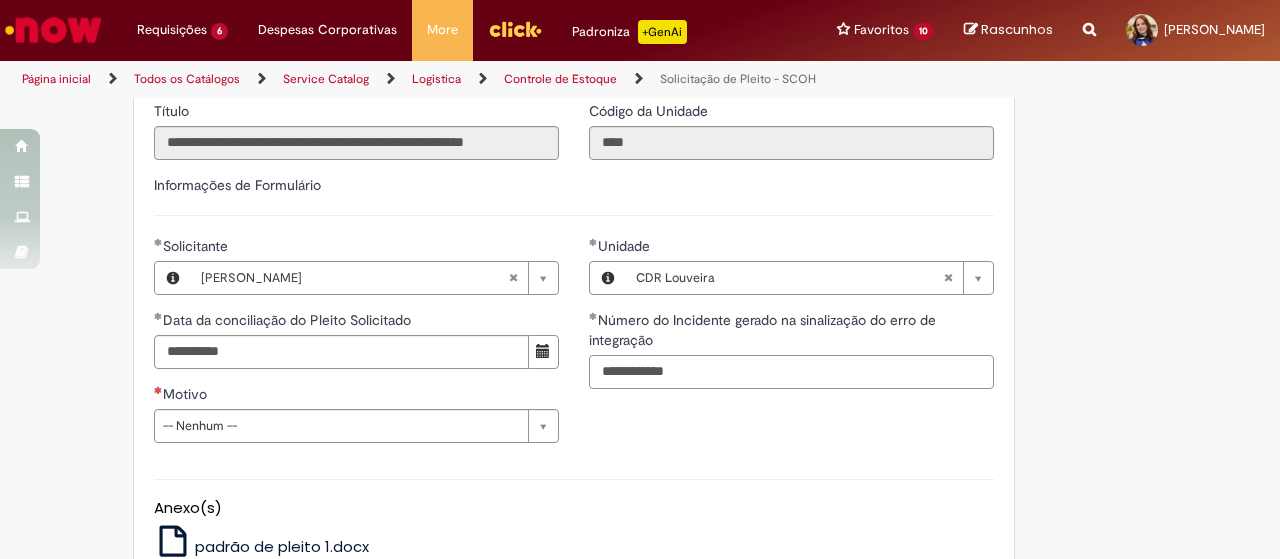 type on "**********" 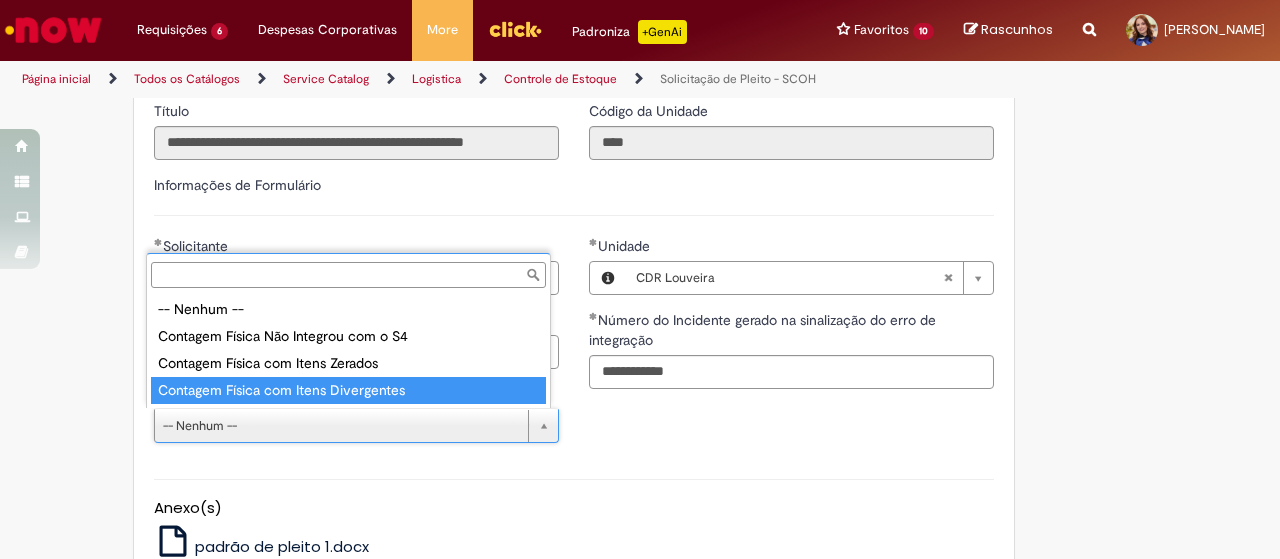 type on "**********" 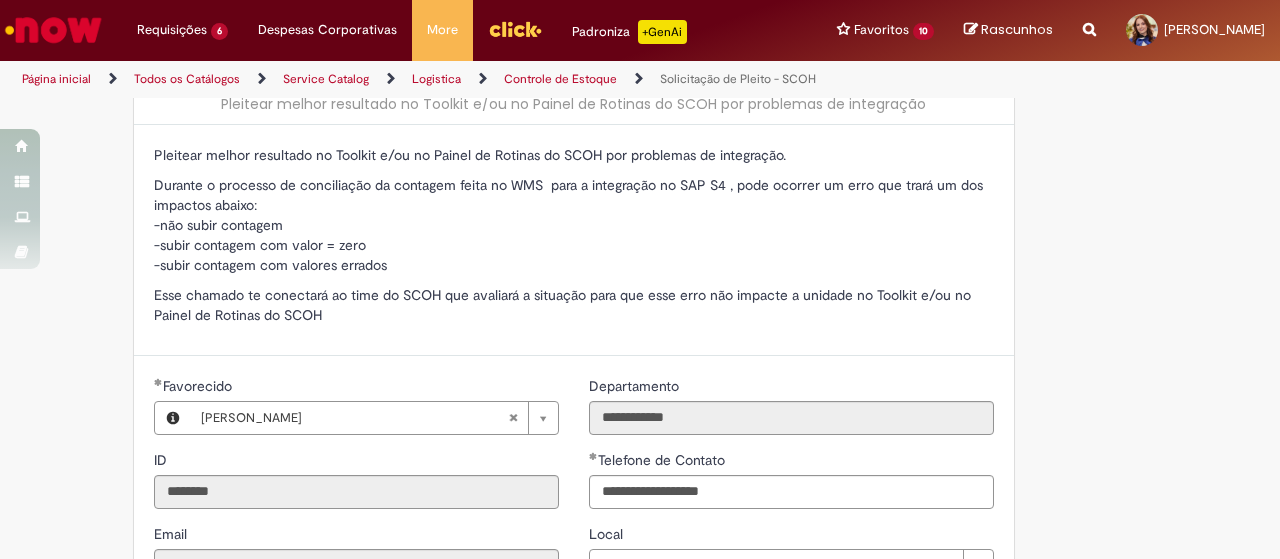 scroll, scrollTop: 100, scrollLeft: 0, axis: vertical 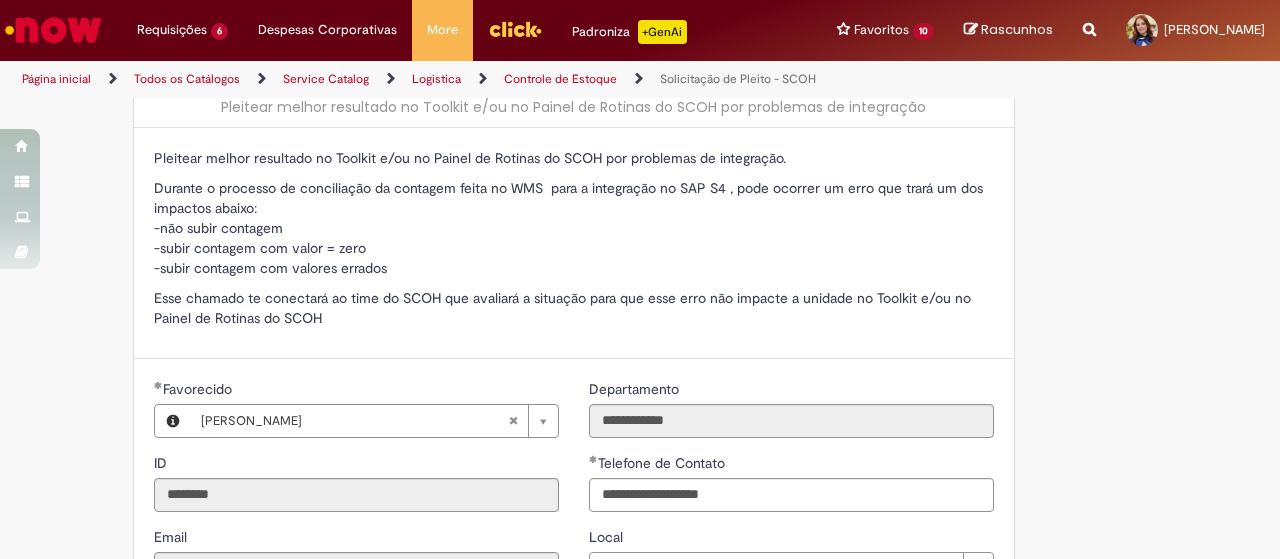 click on "Esse chamado te conectará ao time do SCOH que avaliará a situação para que esse erro não impacte a unidade no Toolkit e/ou no Painel de Rotinas do SCOH" at bounding box center [574, 308] 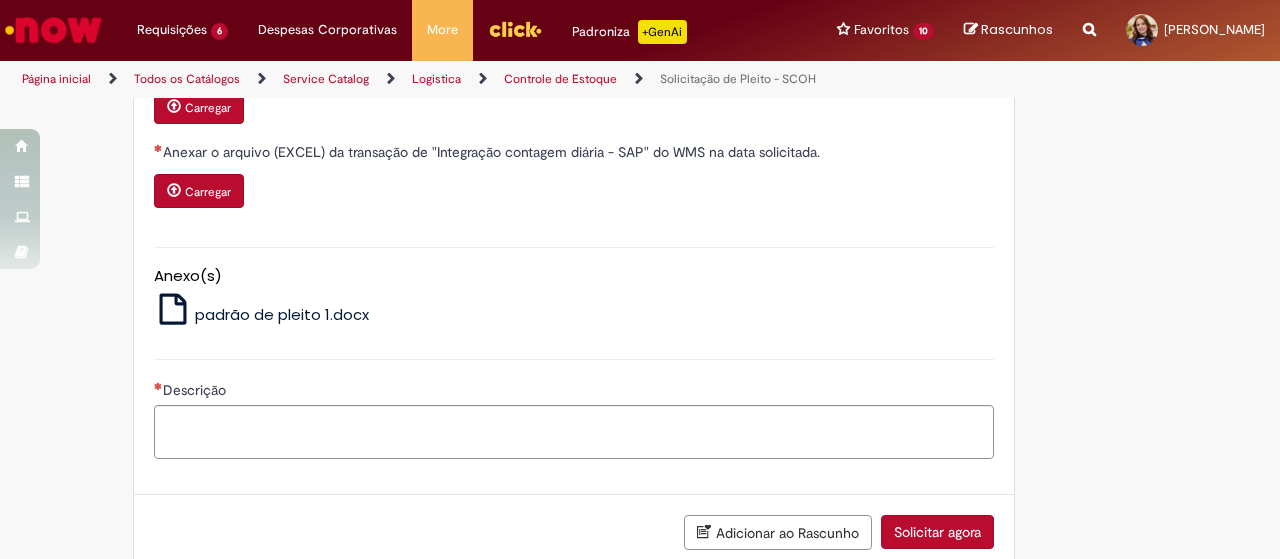 scroll, scrollTop: 900, scrollLeft: 0, axis: vertical 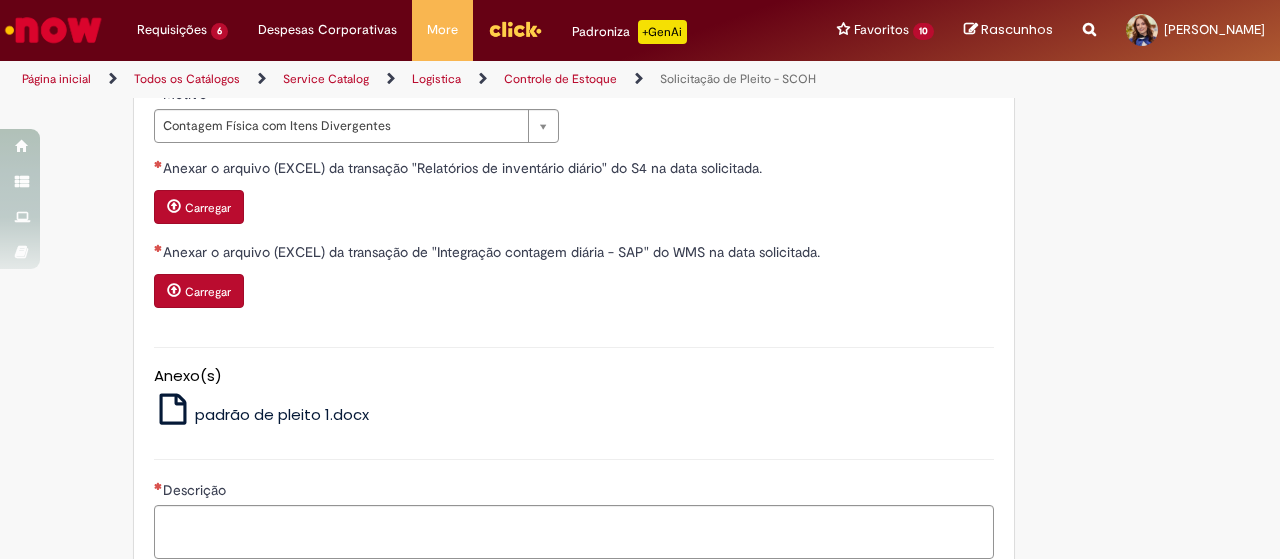 click on "Carregar" at bounding box center (199, 207) 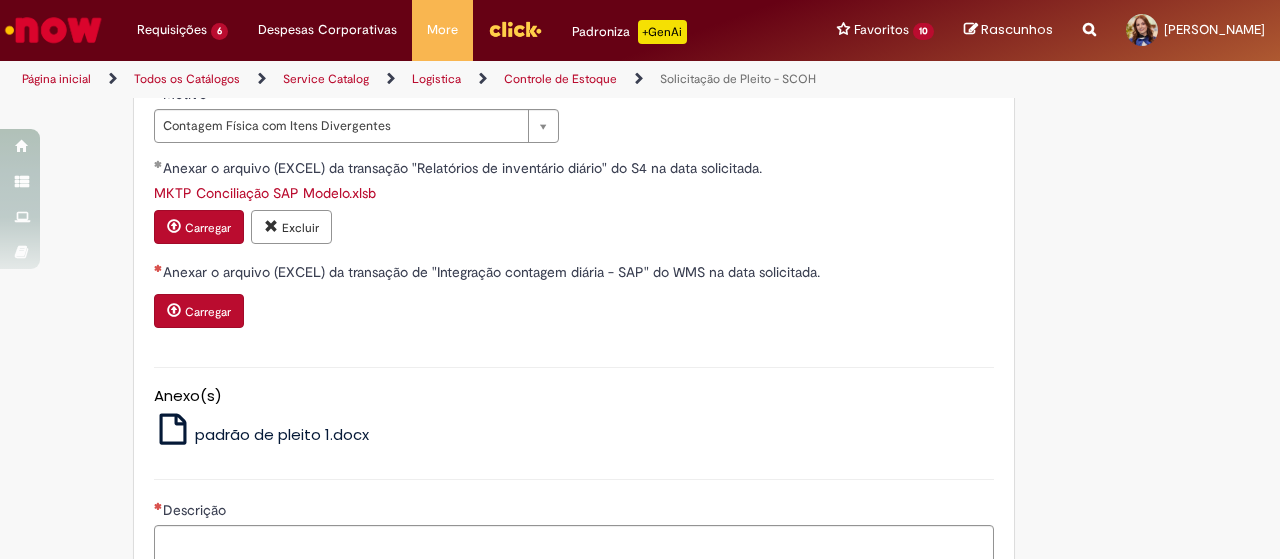 click on "Excluir" at bounding box center (300, 228) 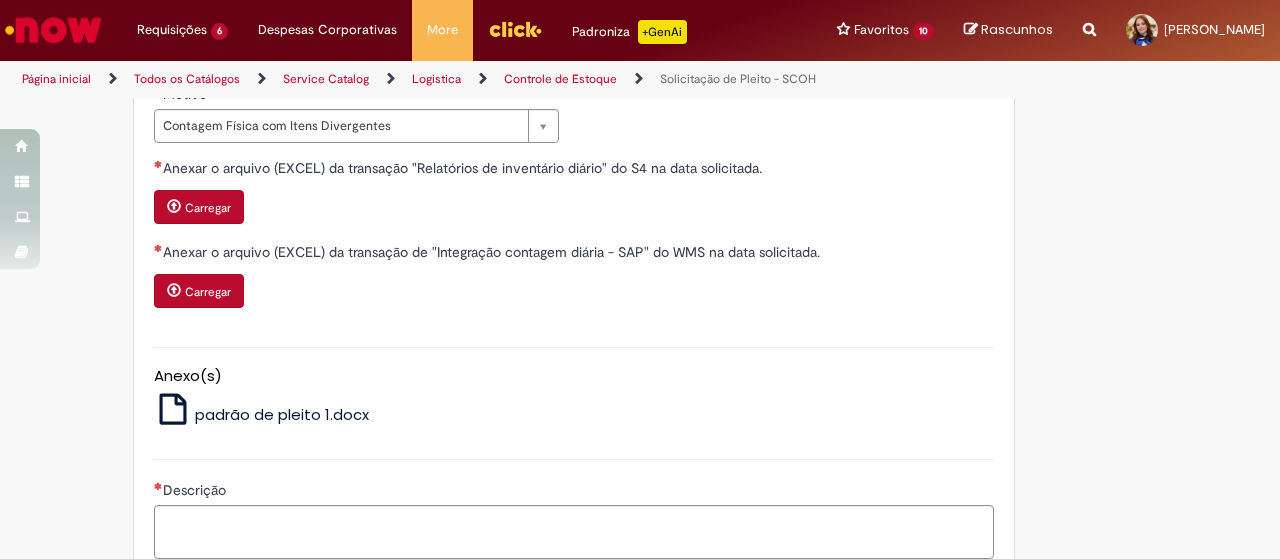 click on "Carregar" at bounding box center (208, 208) 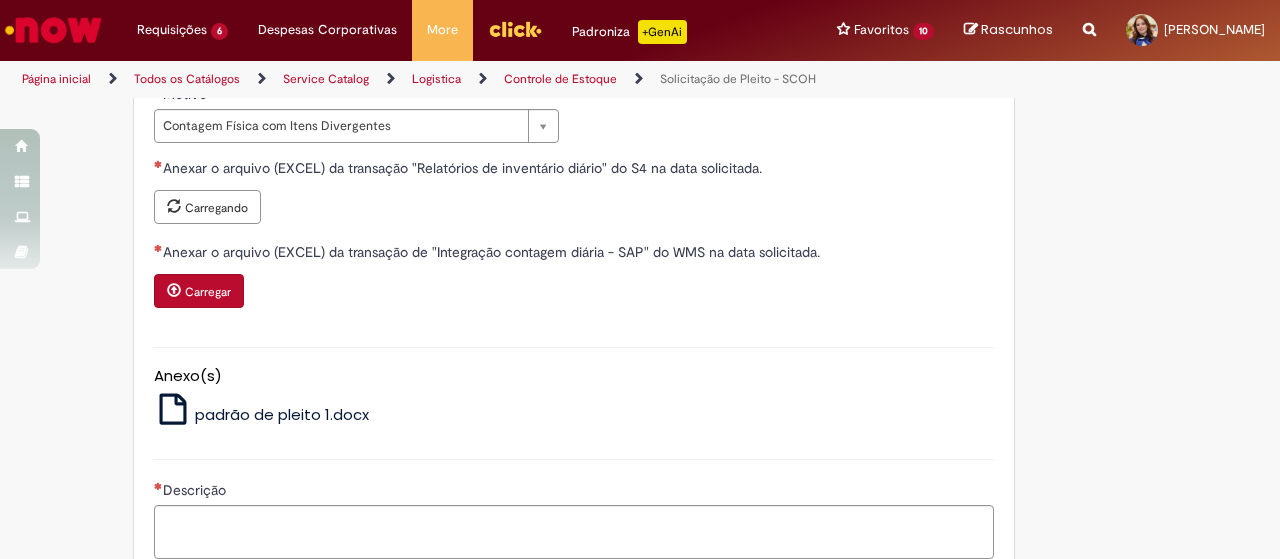 click on "Anexar o arquivo (EXCEL) da transação de "Integração contagem diária - SAP" do WMS na data solicitada.
Carregar" at bounding box center (574, 277) 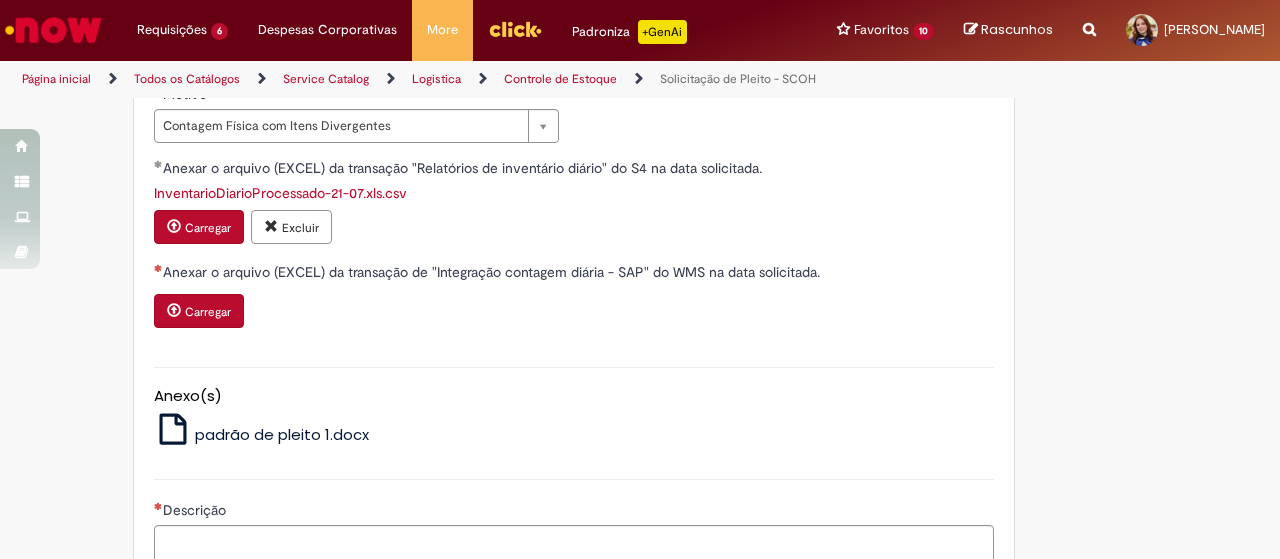 click on "Carregar" at bounding box center (208, 312) 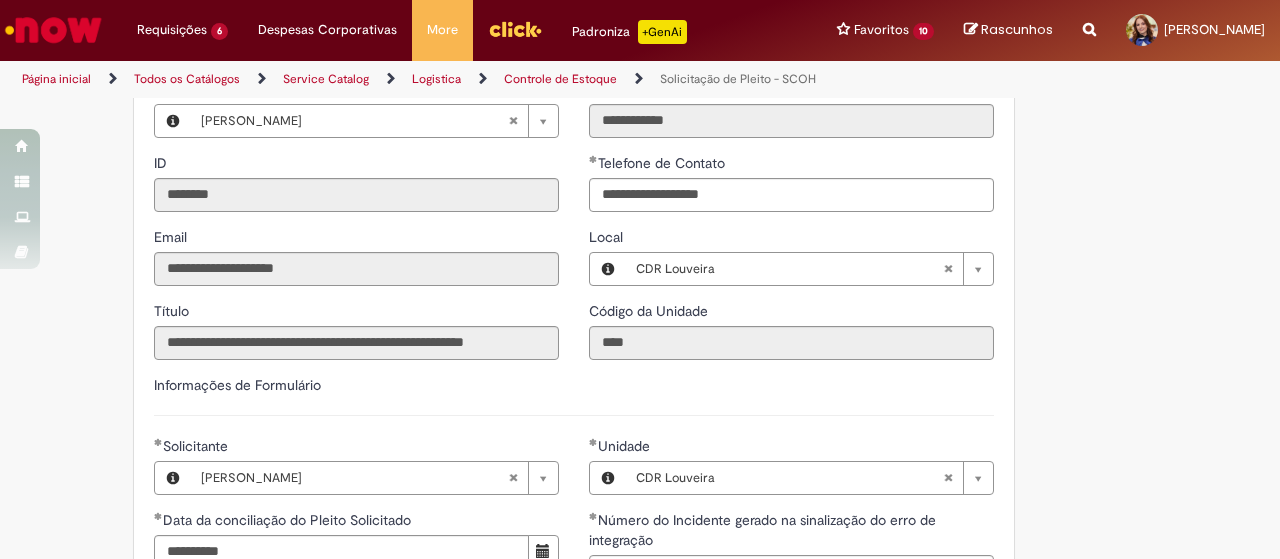 scroll, scrollTop: 200, scrollLeft: 0, axis: vertical 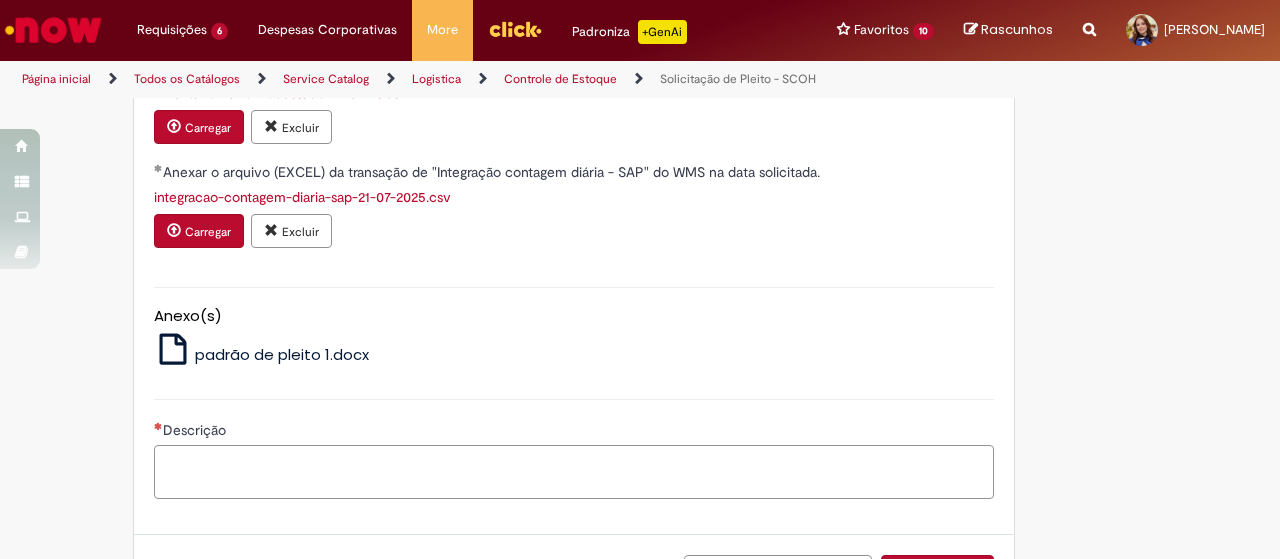 click on "Descrição" at bounding box center (574, 471) 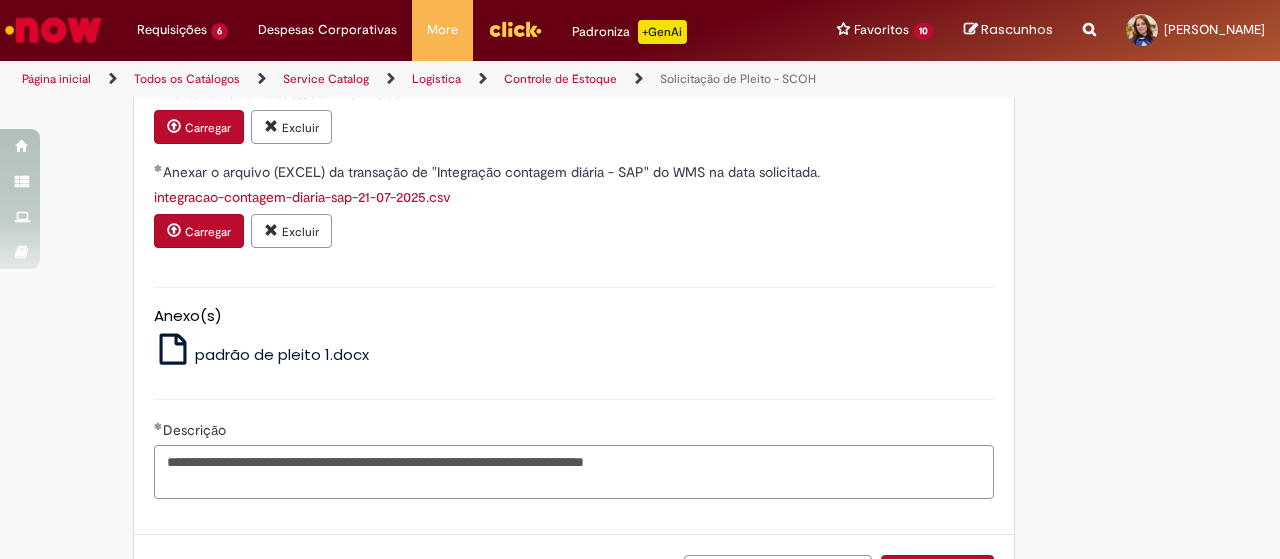 drag, startPoint x: 411, startPoint y: 453, endPoint x: 396, endPoint y: 448, distance: 15.811388 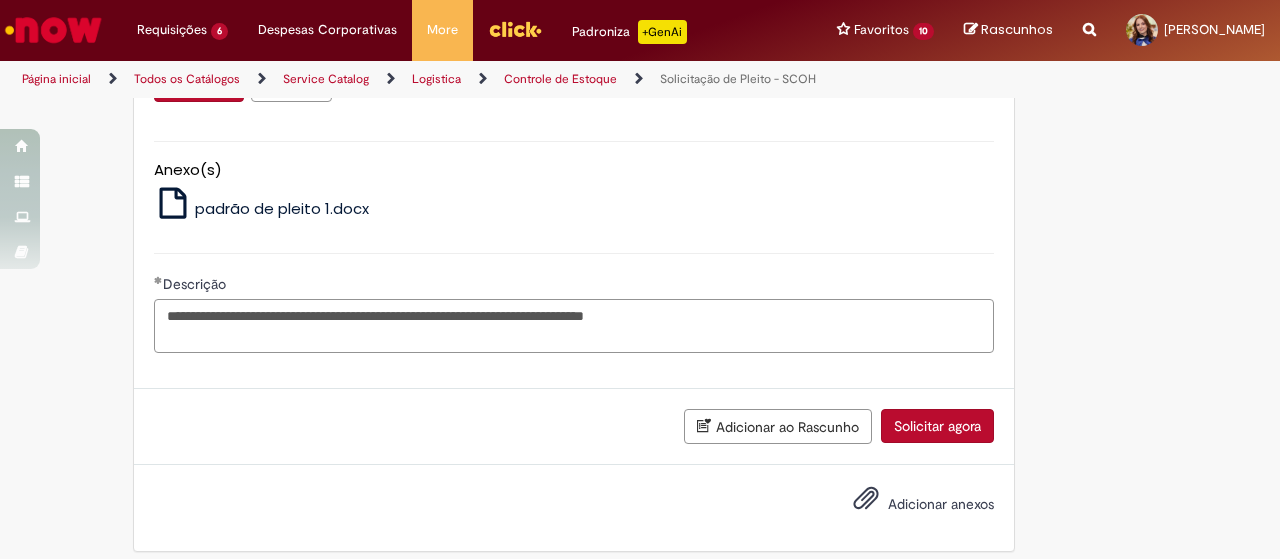 scroll, scrollTop: 1154, scrollLeft: 0, axis: vertical 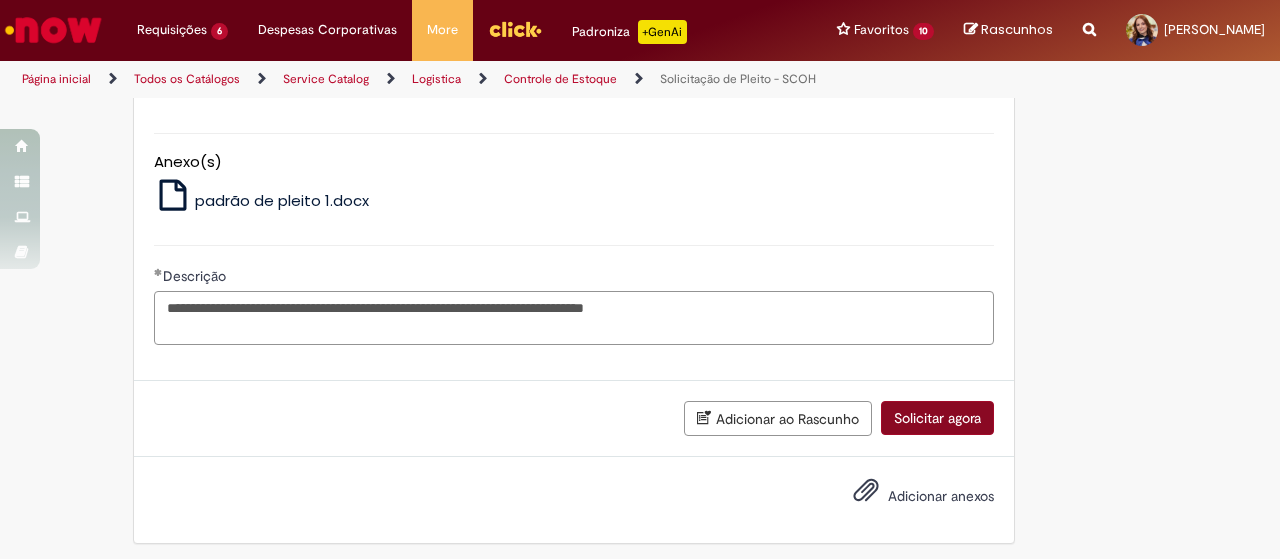 type on "**********" 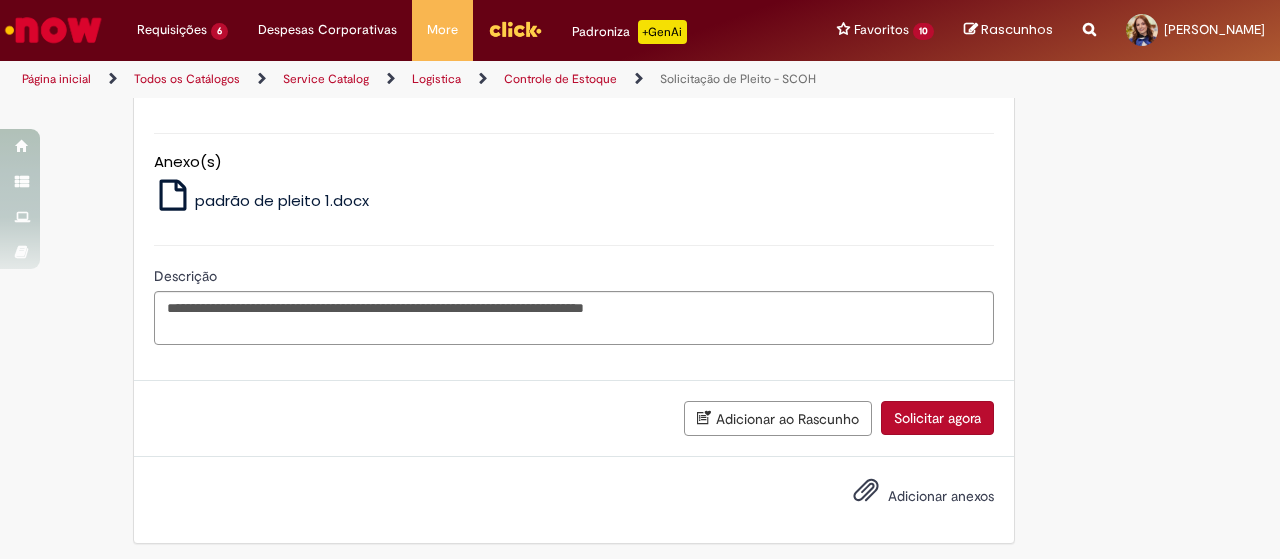 click on "Solicitar agora" at bounding box center (937, 418) 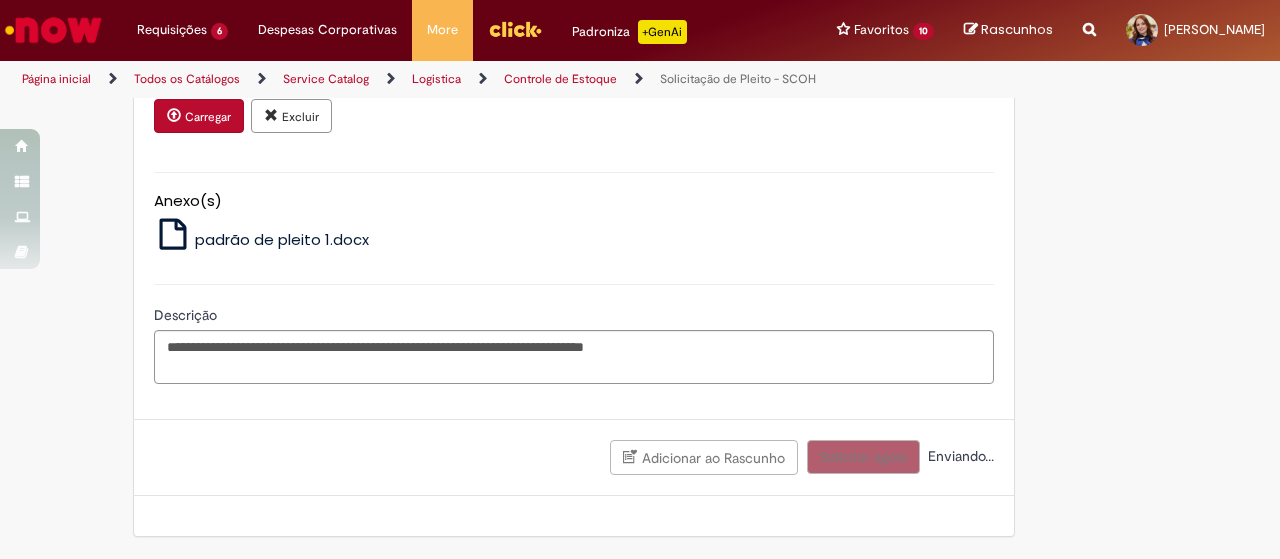 scroll, scrollTop: 1109, scrollLeft: 0, axis: vertical 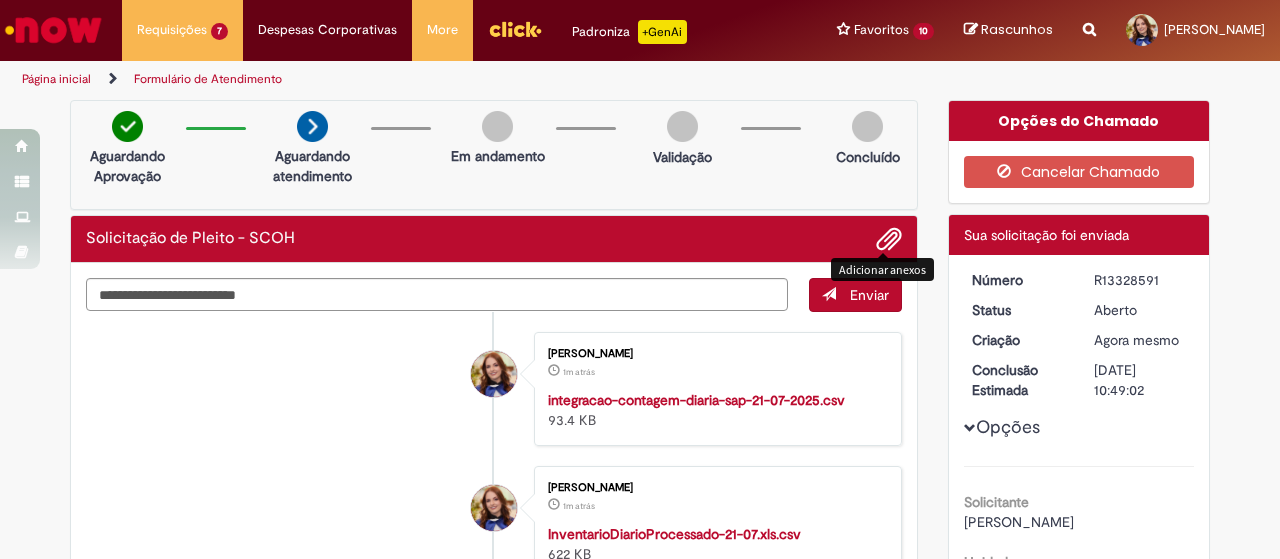 click at bounding box center [889, 240] 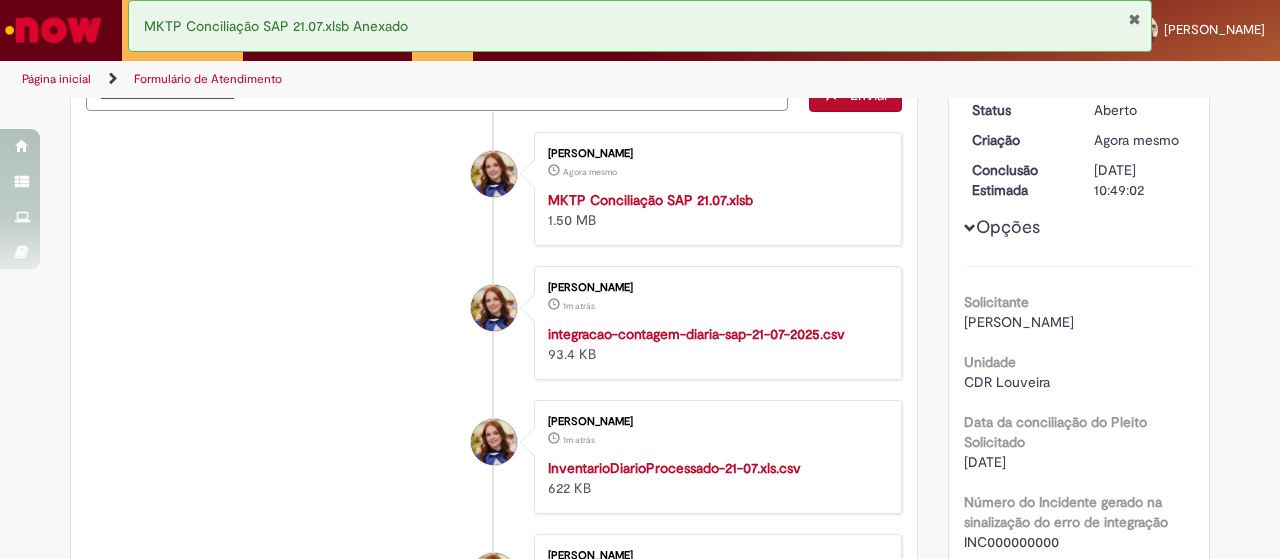 scroll, scrollTop: 400, scrollLeft: 0, axis: vertical 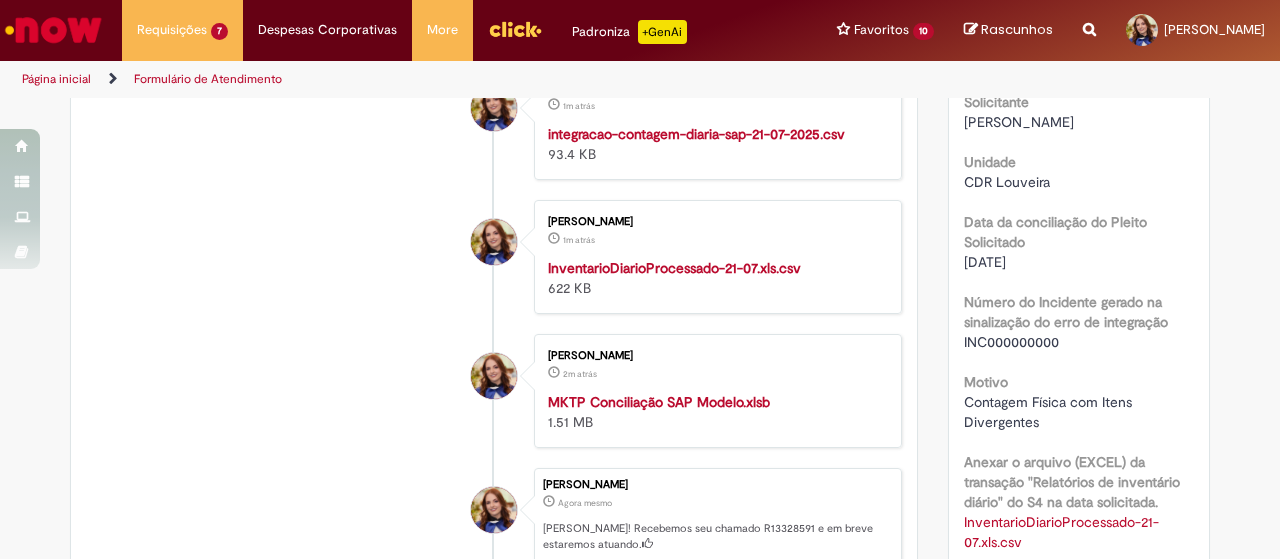 click on "2m atrás 2 minutos atrás" at bounding box center (714, 372) 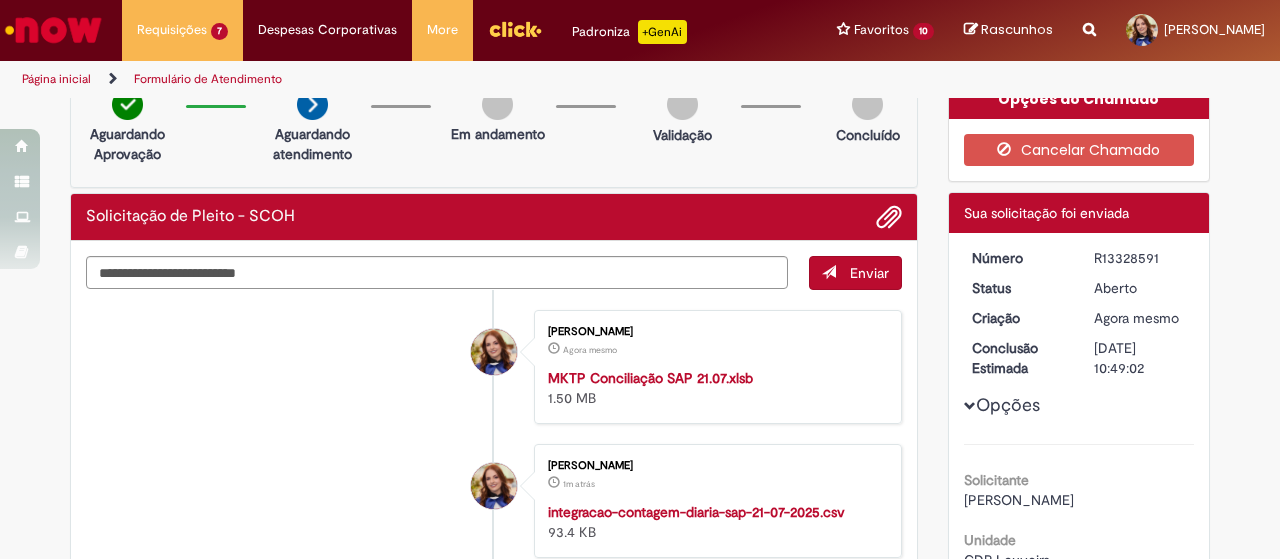 scroll, scrollTop: 0, scrollLeft: 0, axis: both 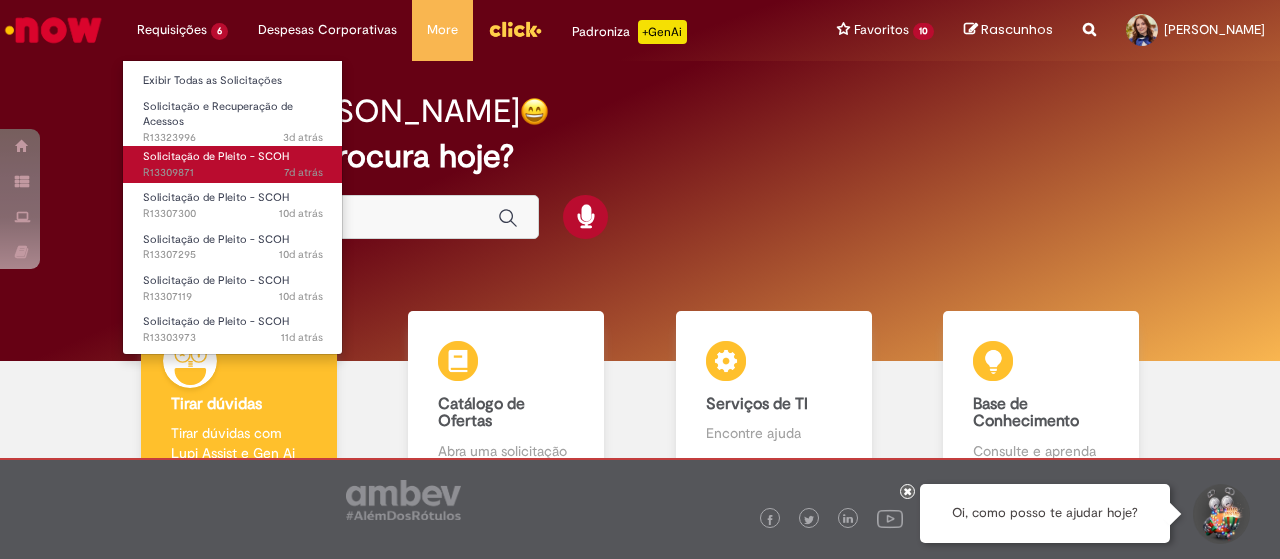 click on "Solicitação de Pleito - SCOH" at bounding box center [216, 156] 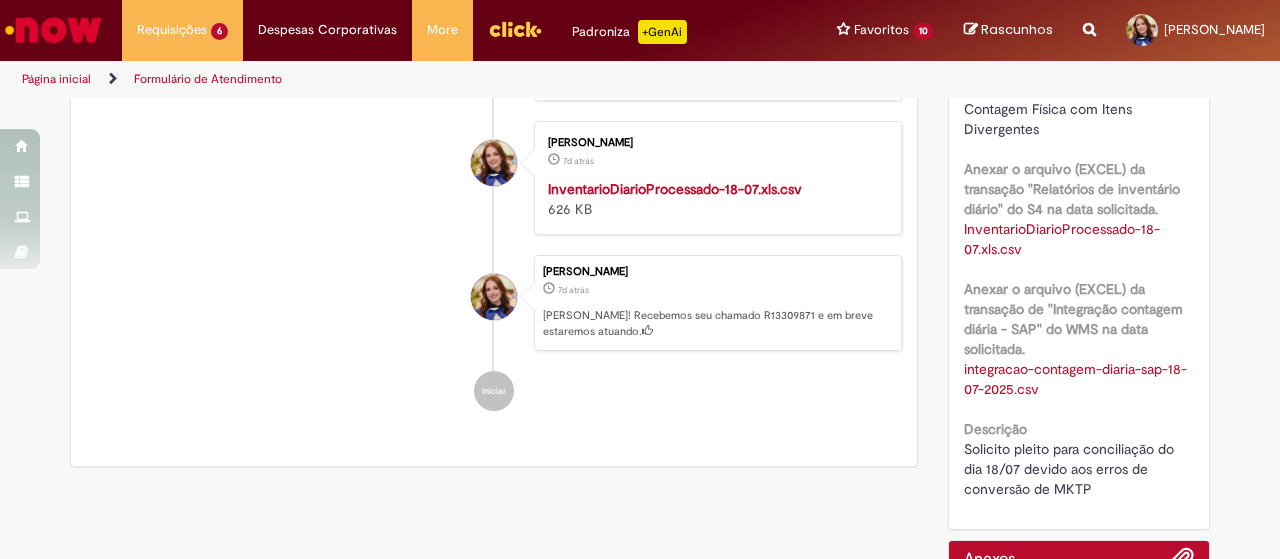 scroll, scrollTop: 946, scrollLeft: 0, axis: vertical 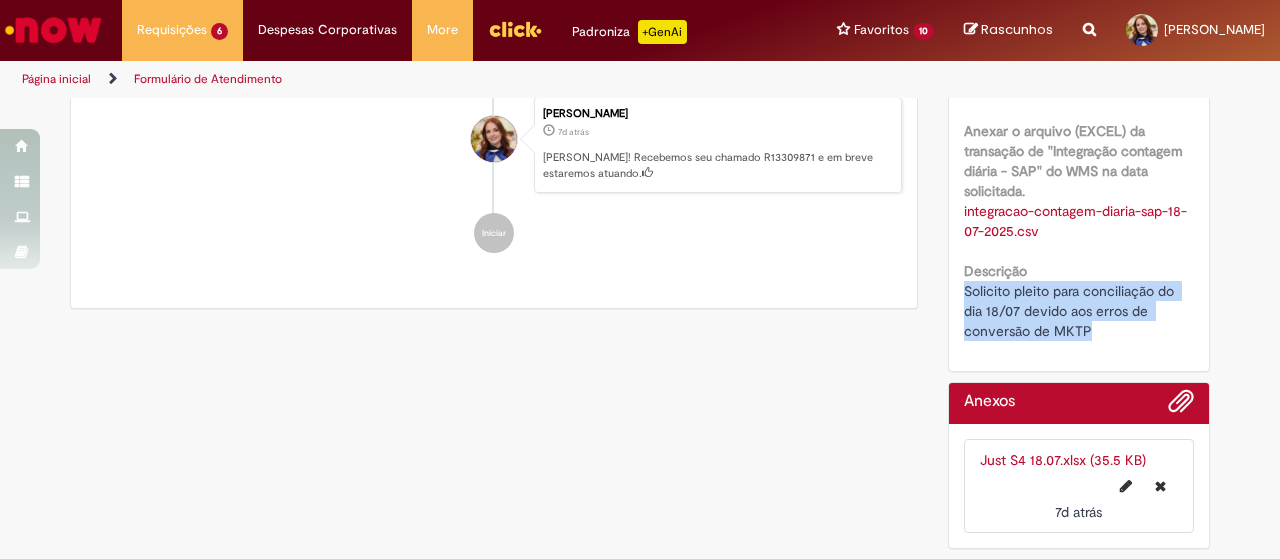 drag, startPoint x: 1080, startPoint y: 330, endPoint x: 940, endPoint y: 299, distance: 143.39107 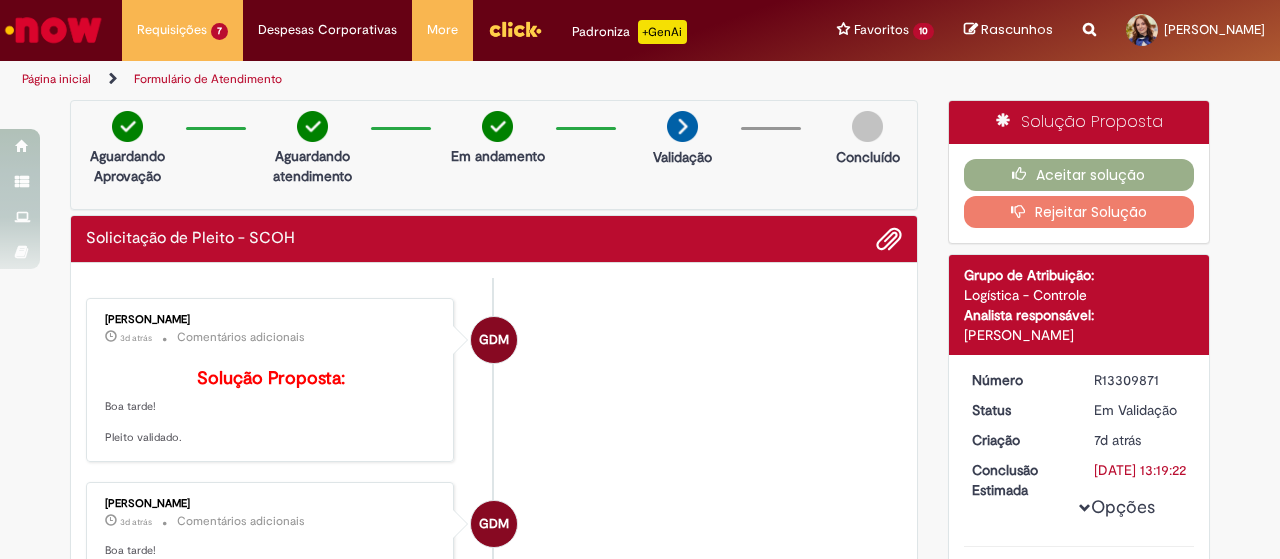 scroll, scrollTop: 0, scrollLeft: 0, axis: both 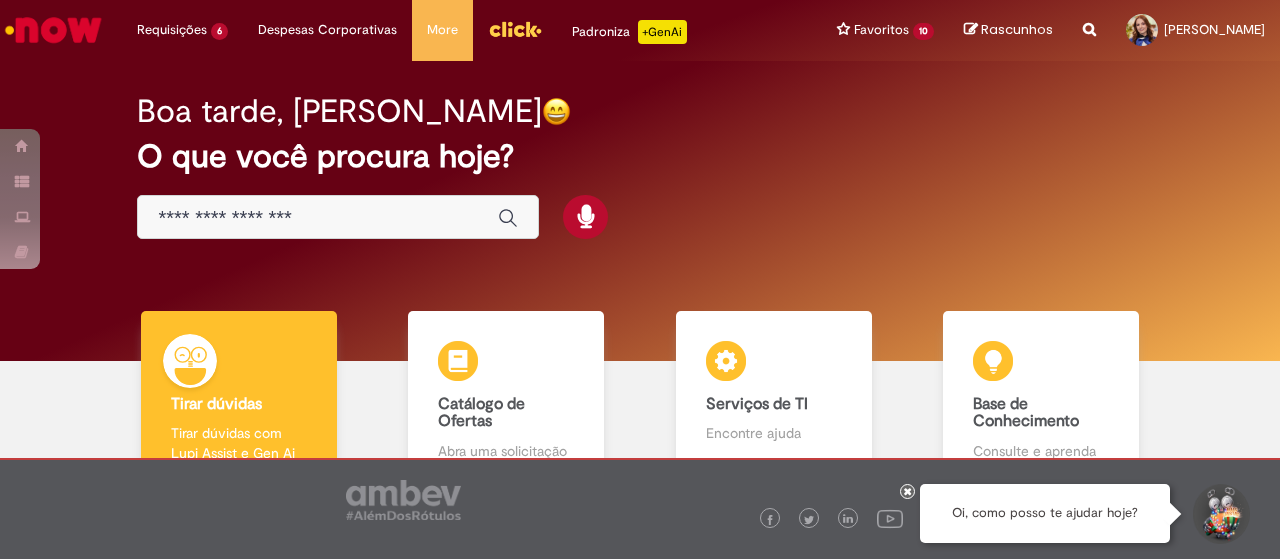 click at bounding box center [515, 29] 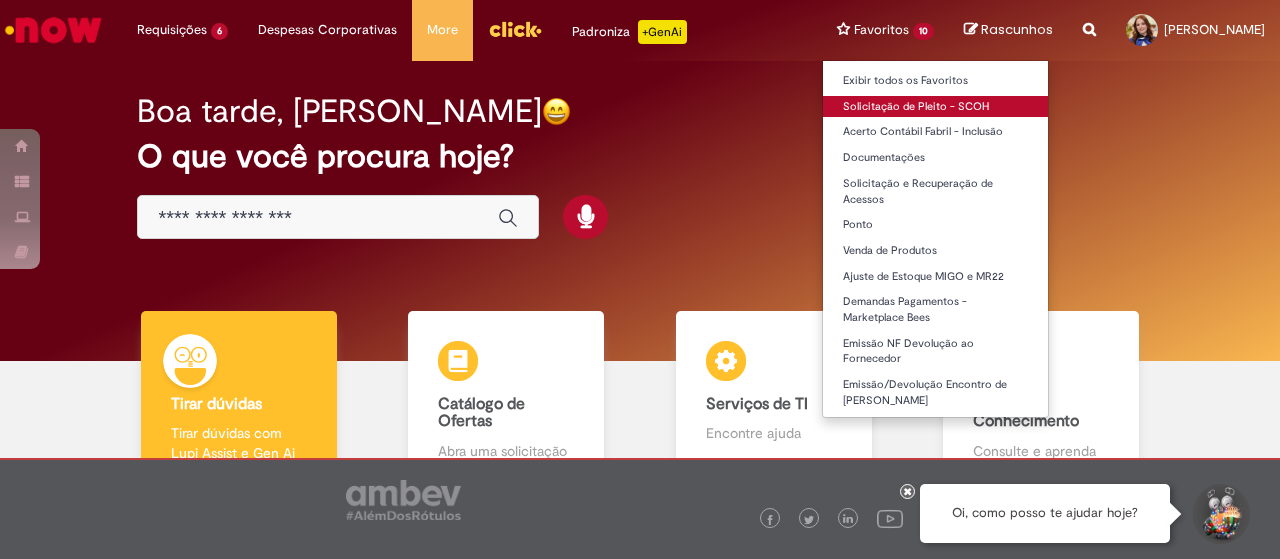 click on "Solicitação de Pleito - SCOH" at bounding box center (935, 107) 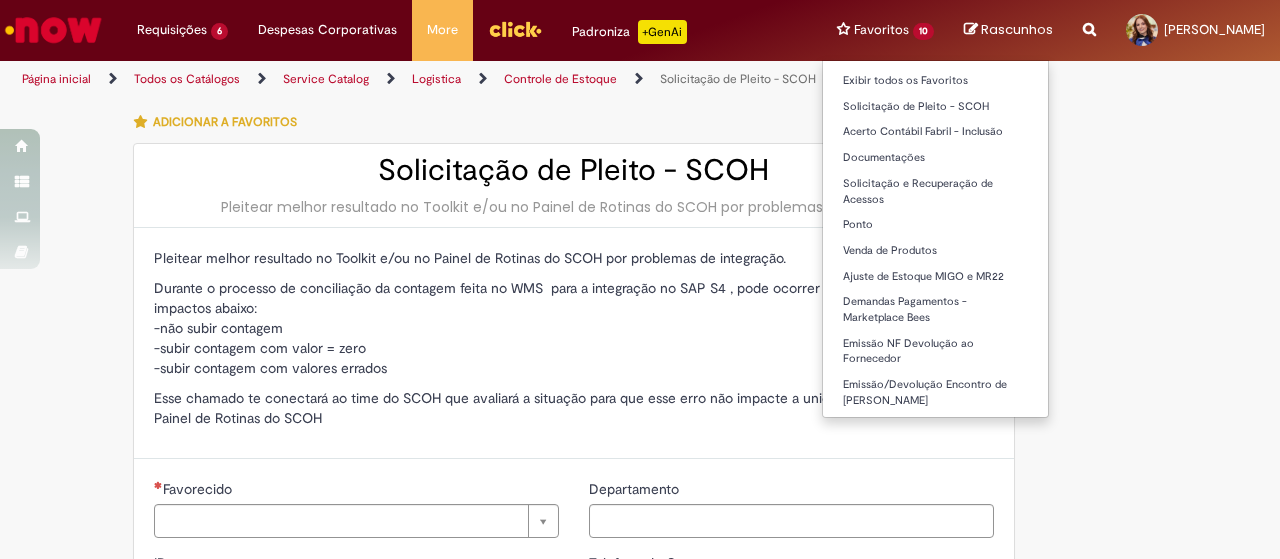 type on "********" 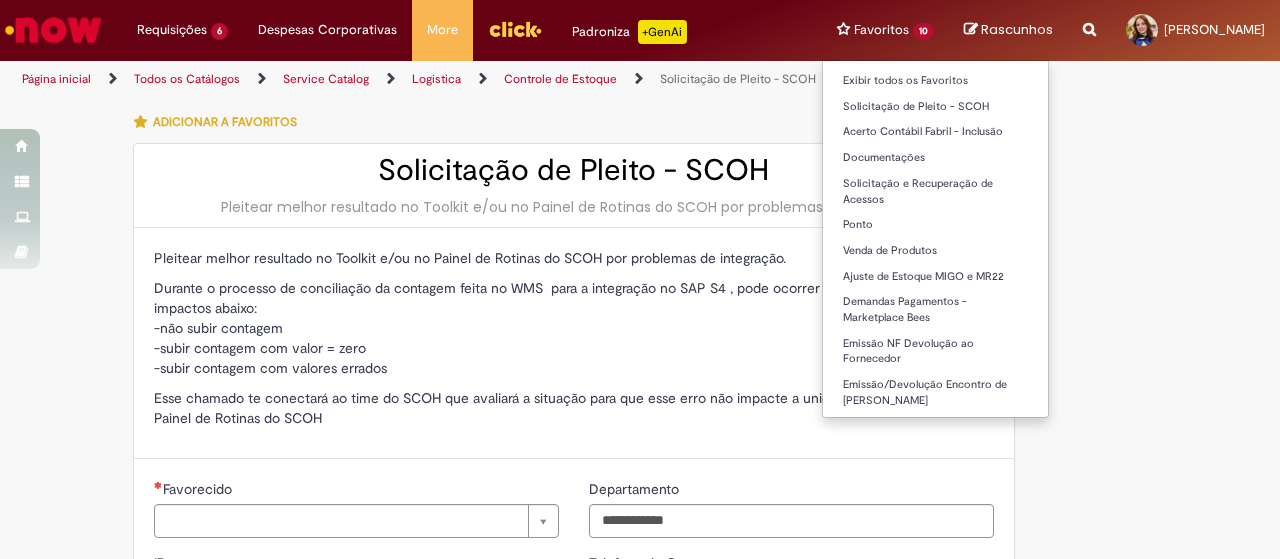 type on "**********" 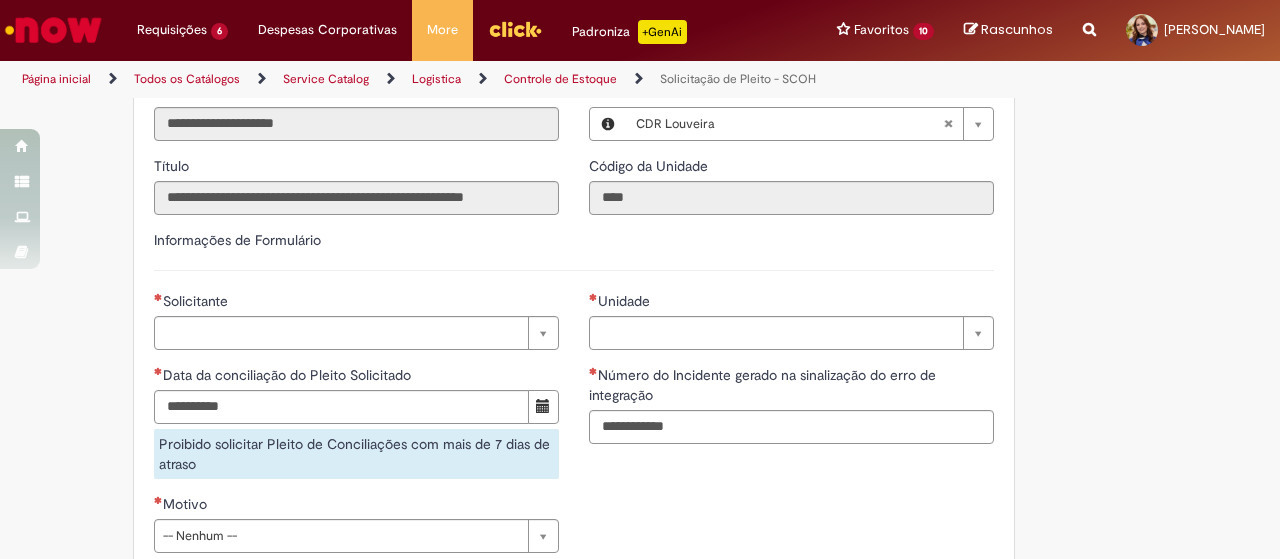 scroll, scrollTop: 600, scrollLeft: 0, axis: vertical 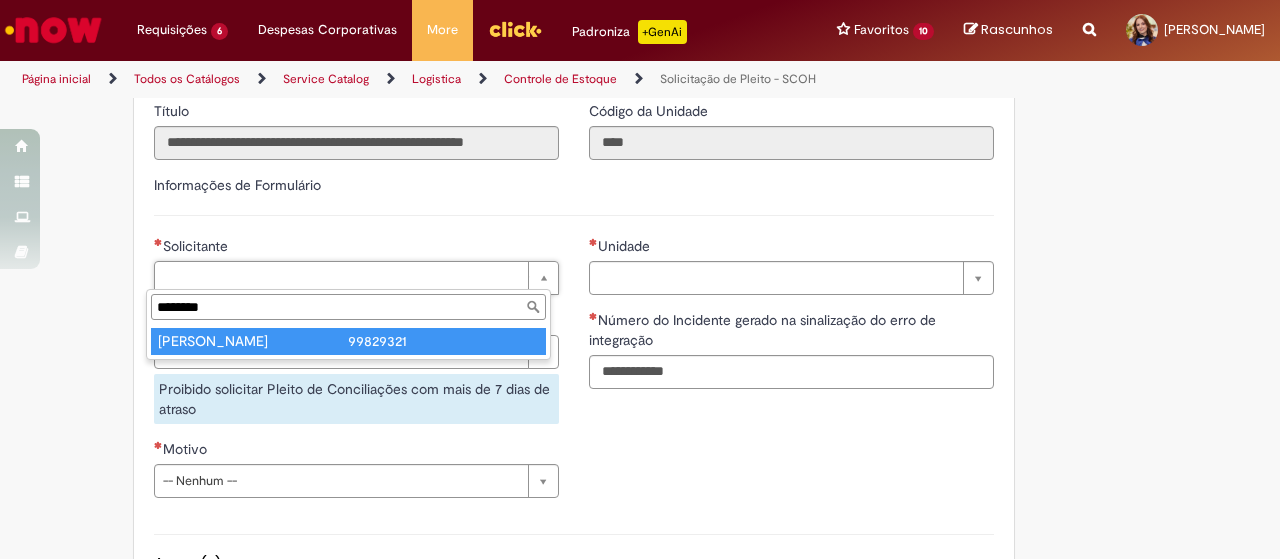 type on "********" 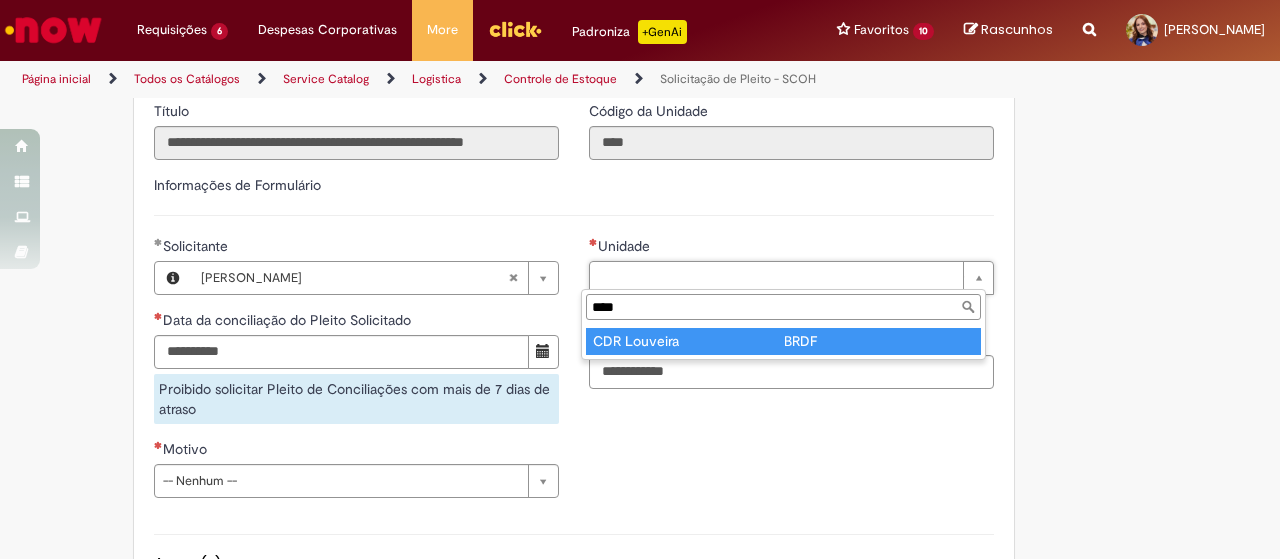 type on "****" 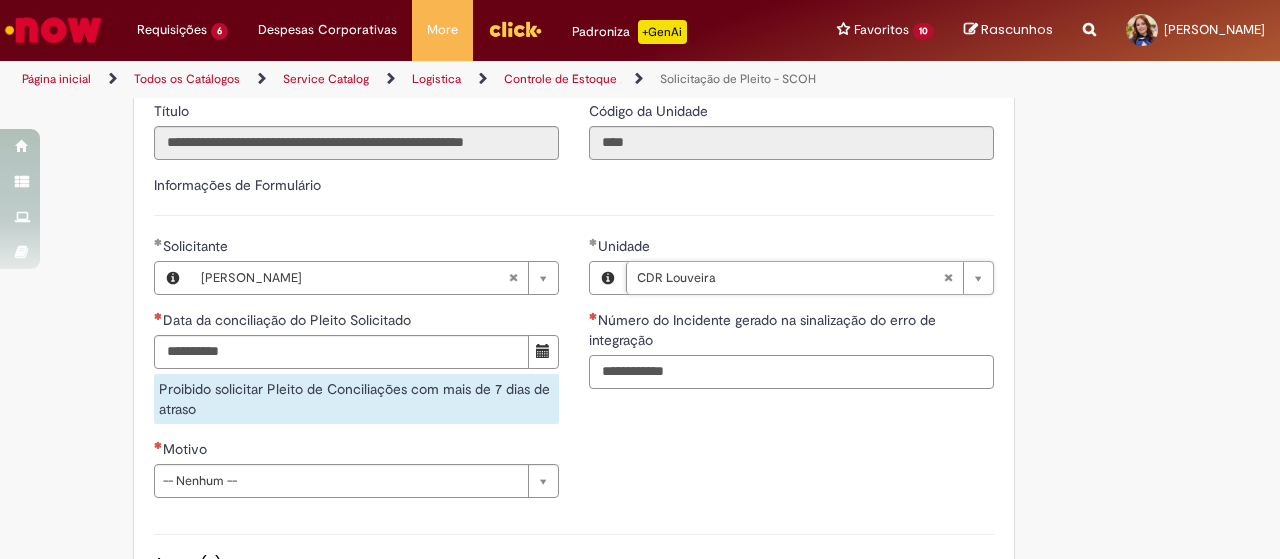 click on "Número do Incidente gerado na sinalização do erro de integração" at bounding box center [791, 372] 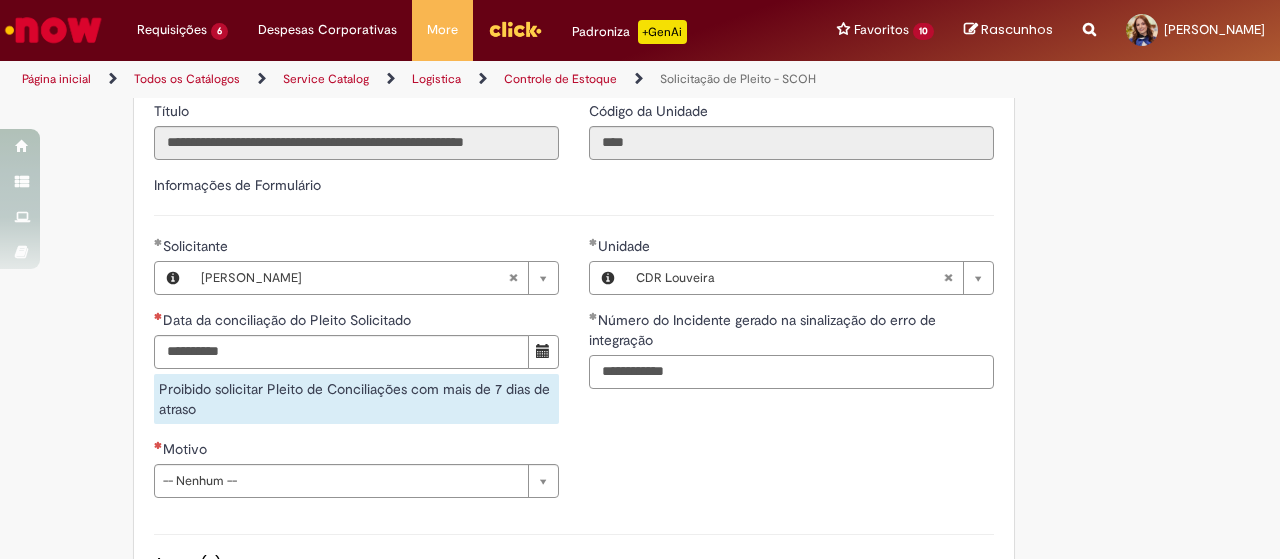 type on "**********" 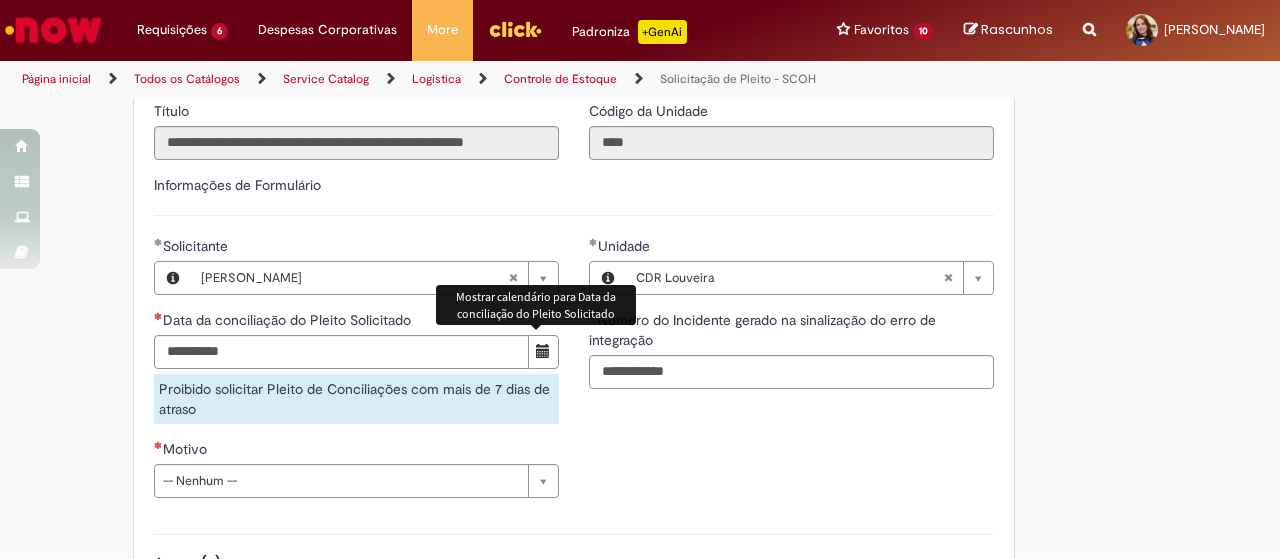 click at bounding box center (543, 352) 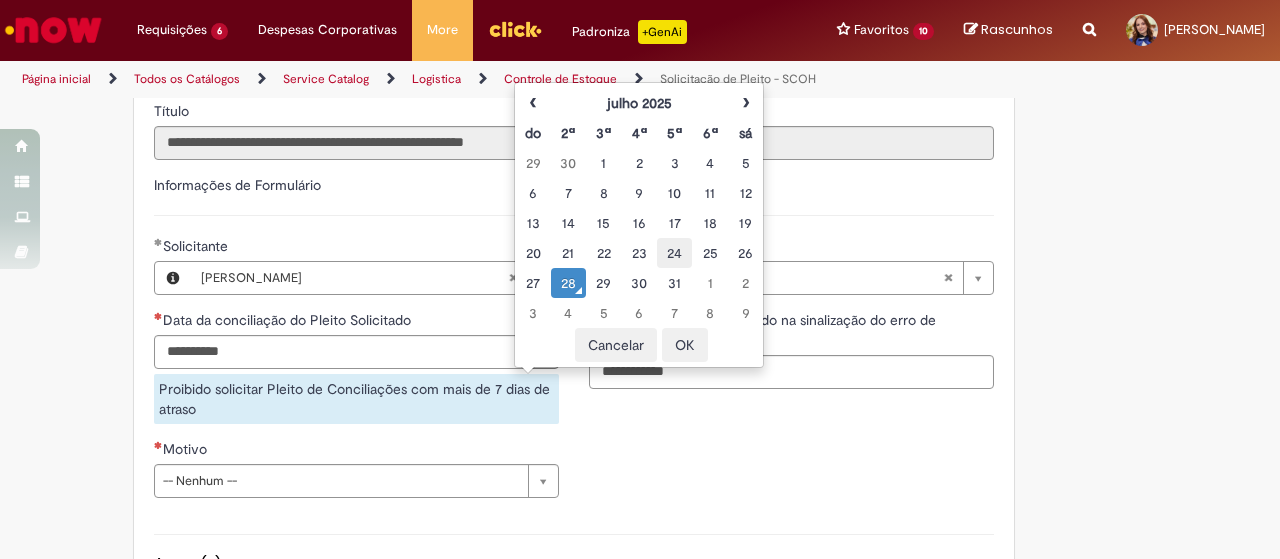 click on "24" at bounding box center [674, 253] 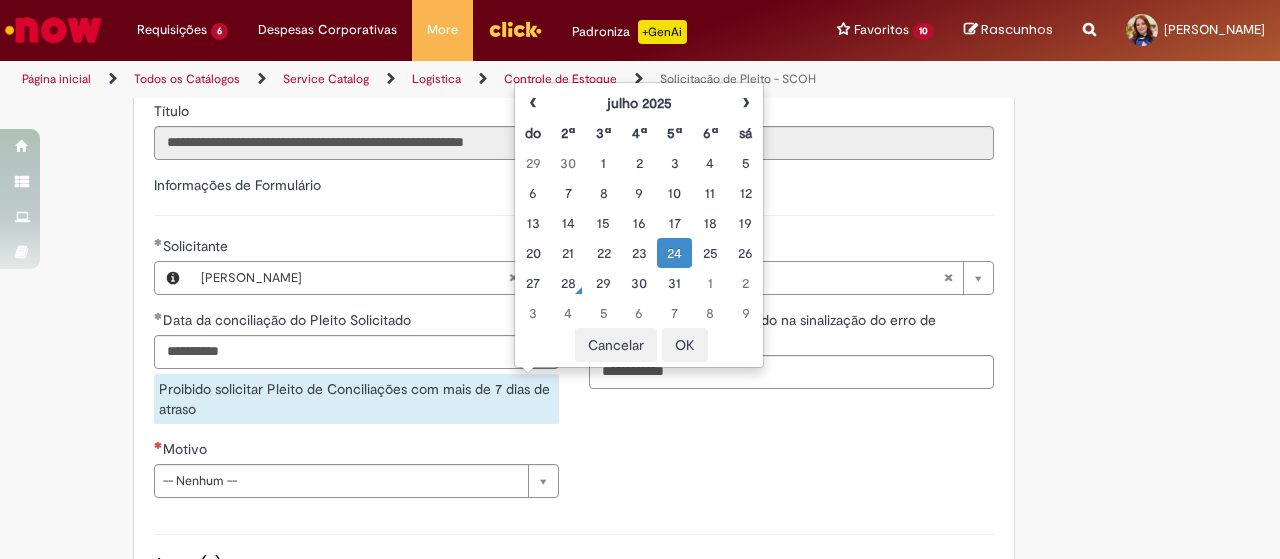click on "OK" at bounding box center (685, 345) 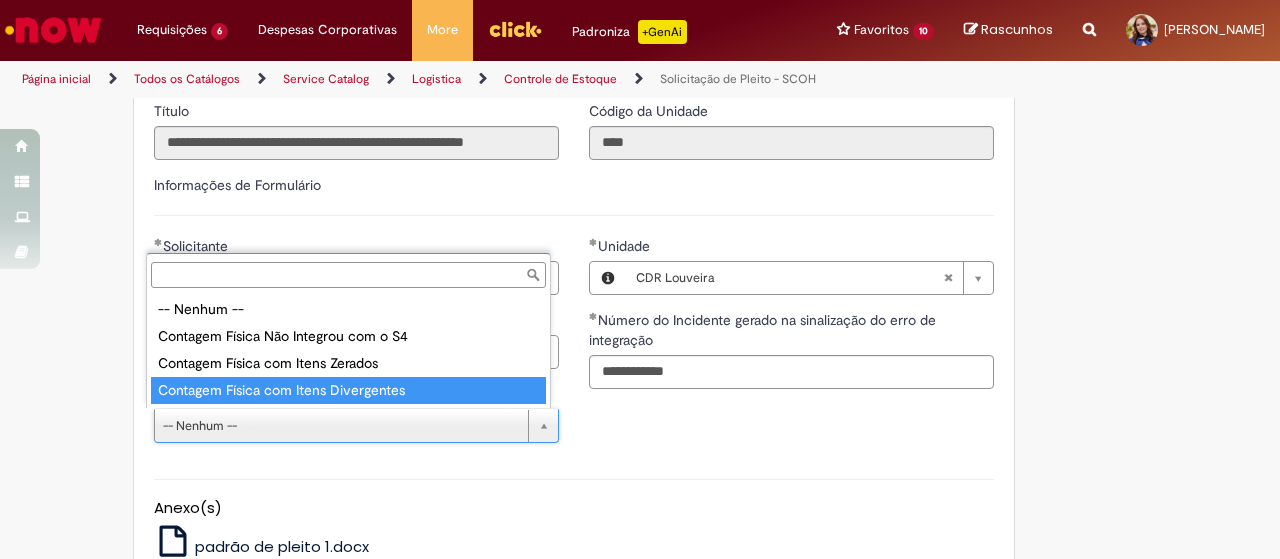 type on "**********" 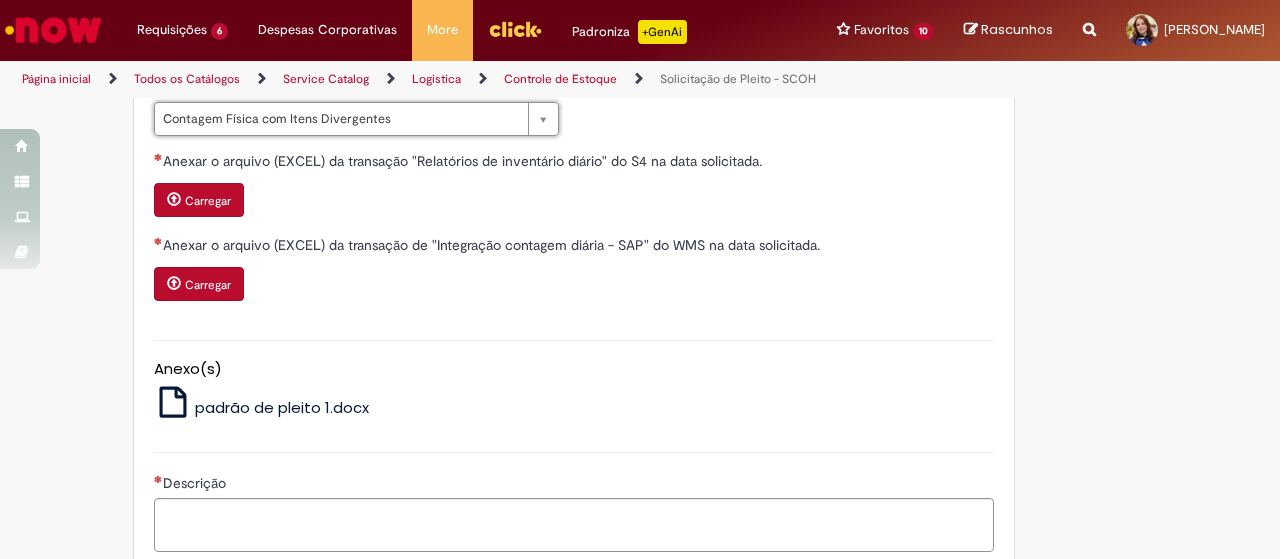 scroll, scrollTop: 1000, scrollLeft: 0, axis: vertical 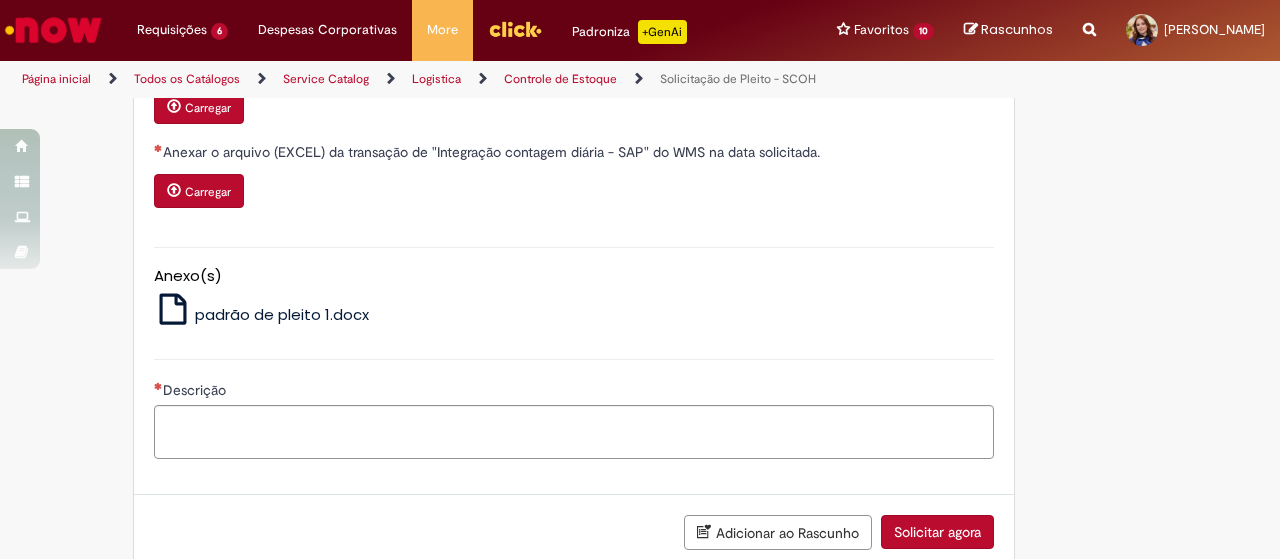 click on "Carregar" at bounding box center [574, 193] 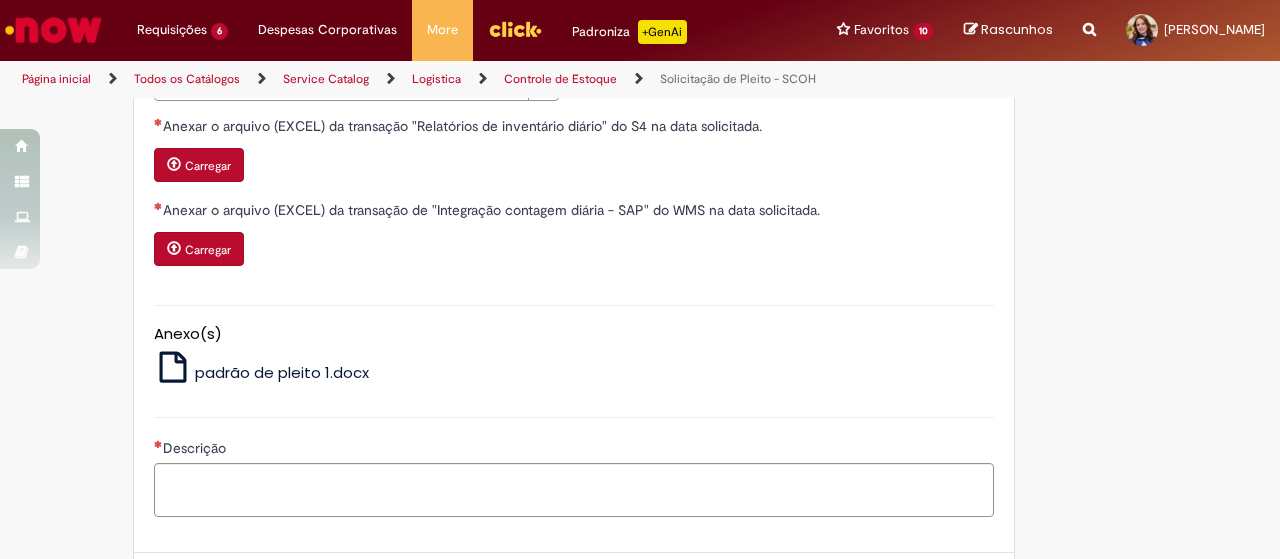 scroll, scrollTop: 900, scrollLeft: 0, axis: vertical 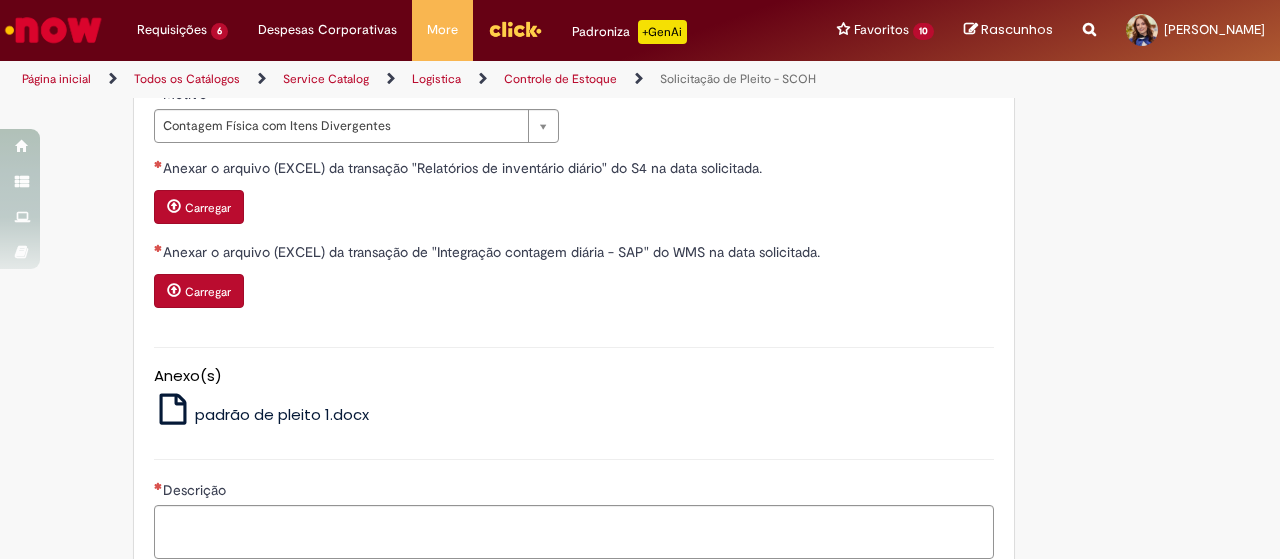 click on "Carregar" at bounding box center (208, 208) 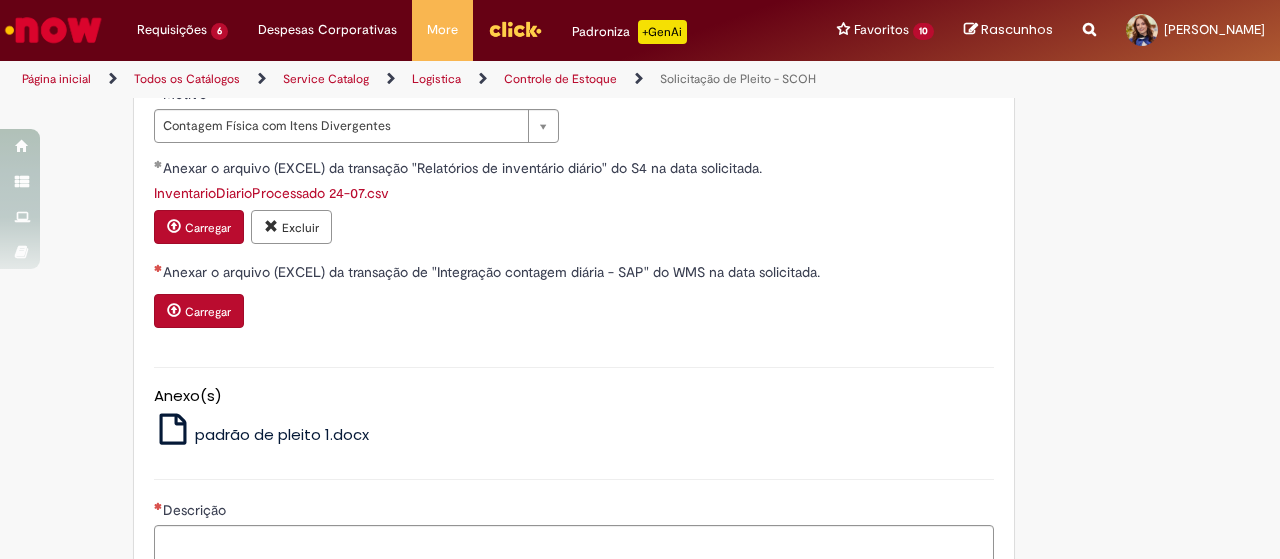 click on "Carregar" at bounding box center [208, 312] 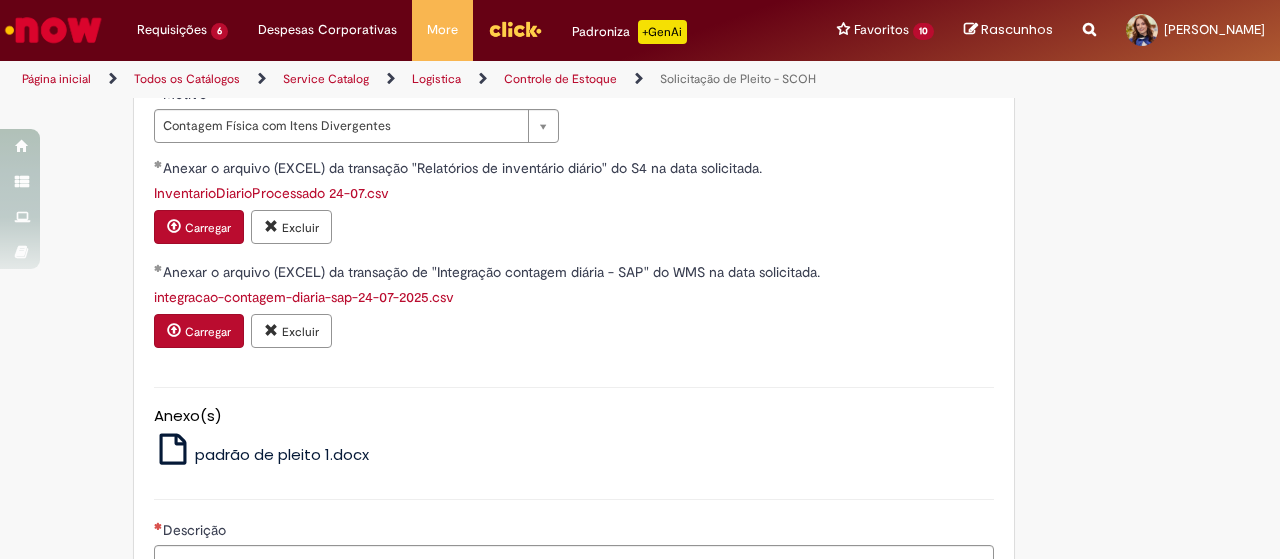 type 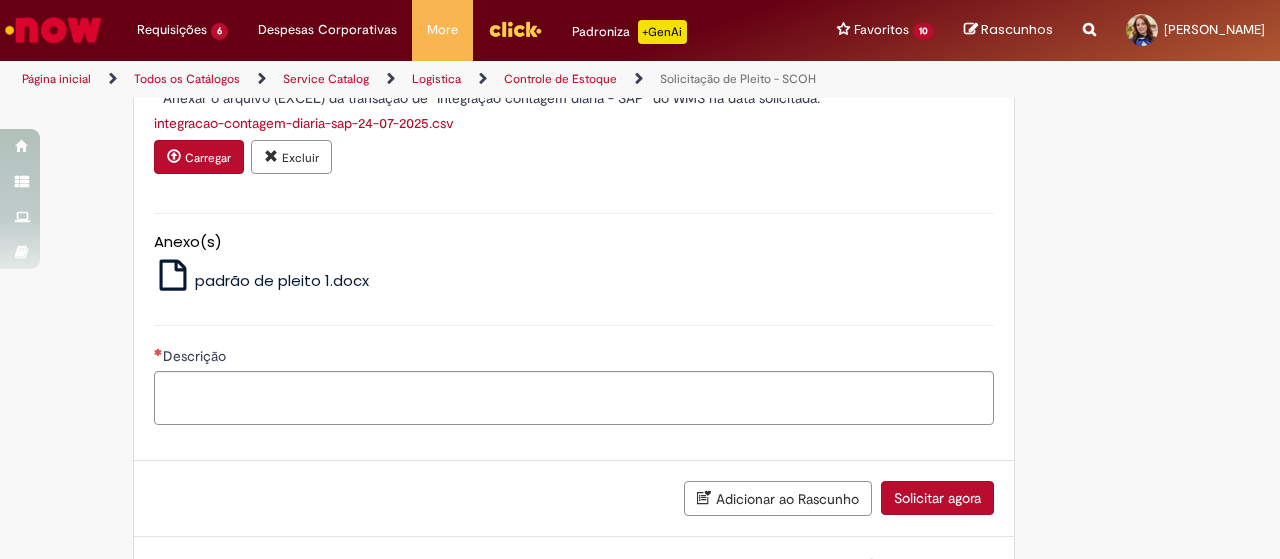 scroll, scrollTop: 1154, scrollLeft: 0, axis: vertical 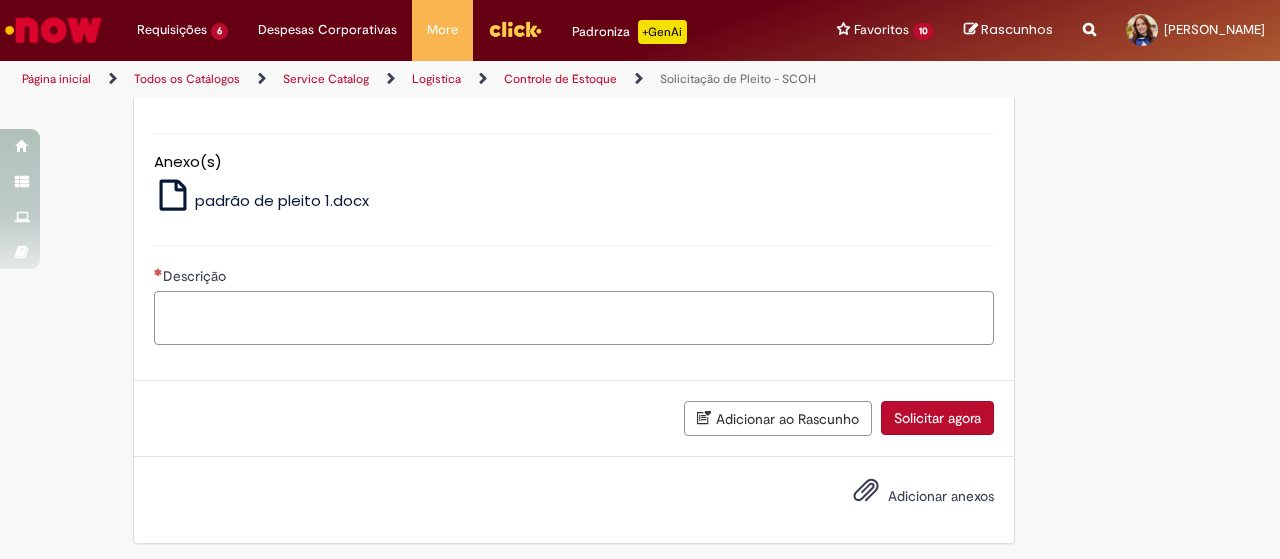click on "Descrição" at bounding box center [574, 317] 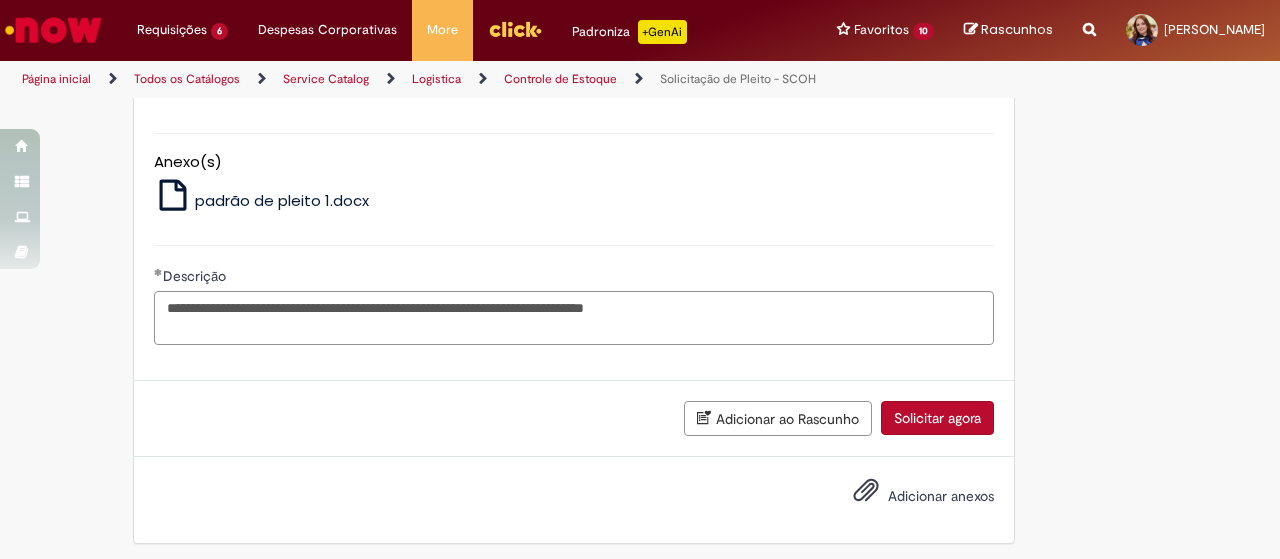 drag, startPoint x: 410, startPoint y: 303, endPoint x: 398, endPoint y: 303, distance: 12 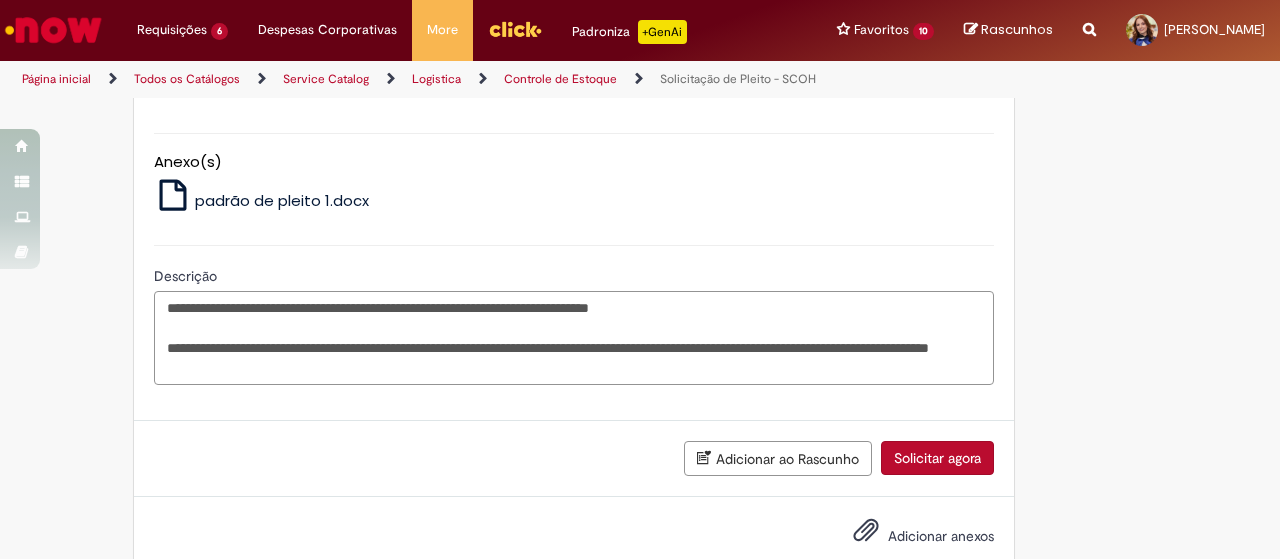 click on "**********" at bounding box center [574, 337] 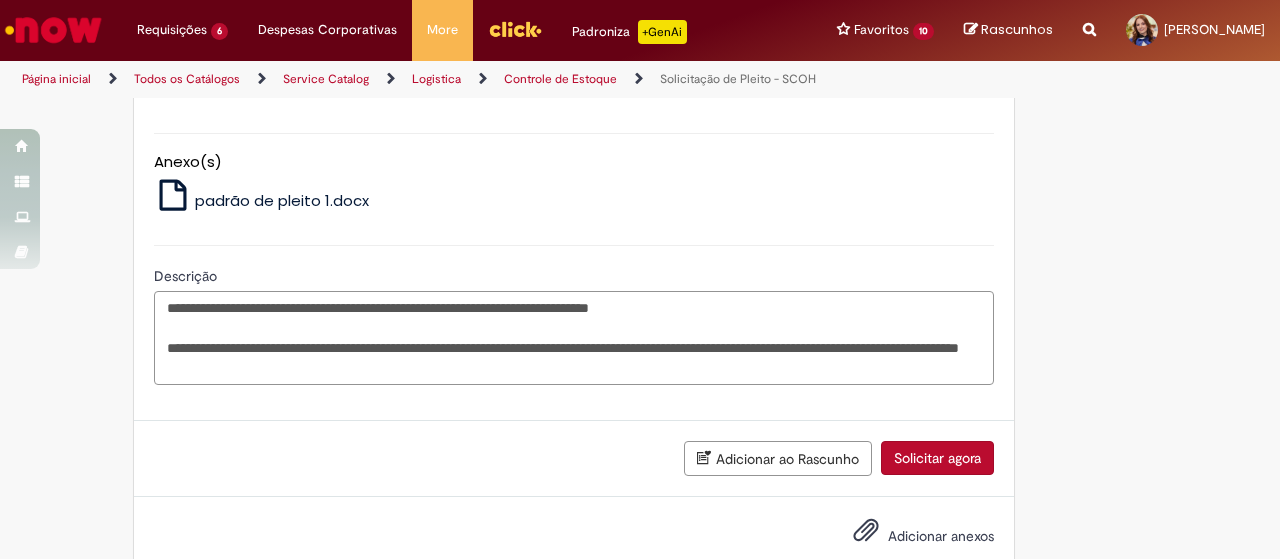 click on "**********" at bounding box center [574, 337] 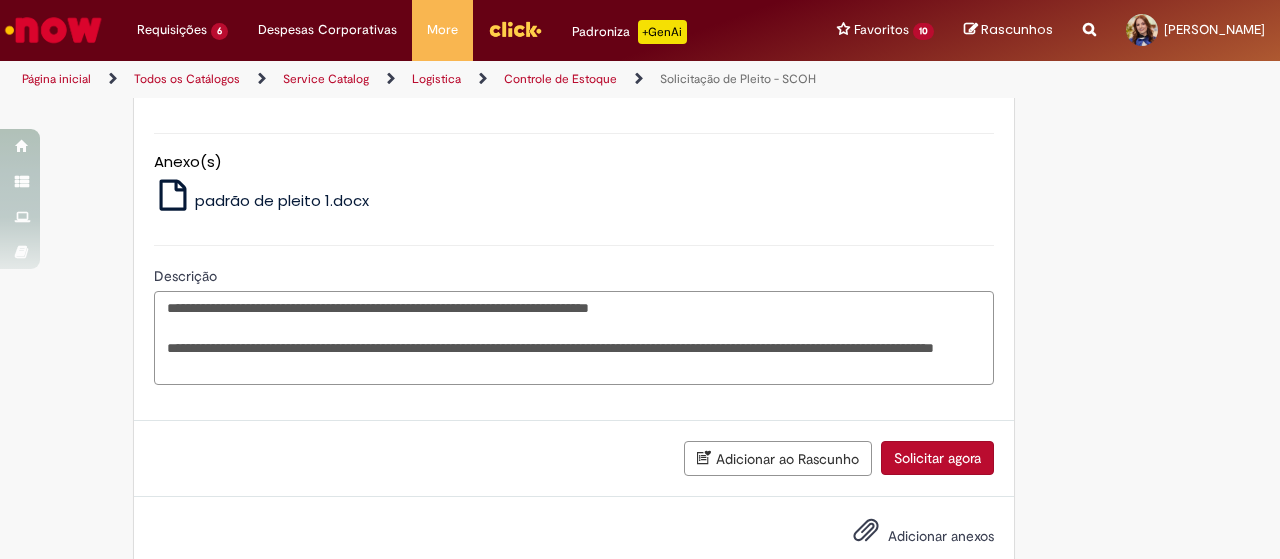 click on "**********" at bounding box center [574, 337] 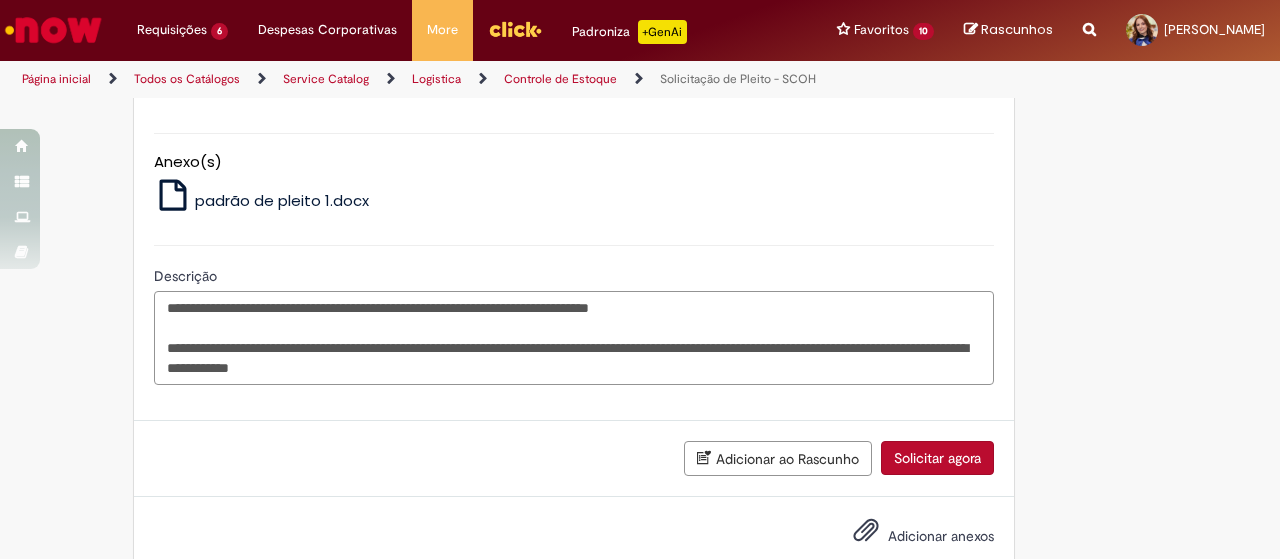 click on "**********" at bounding box center (574, 337) 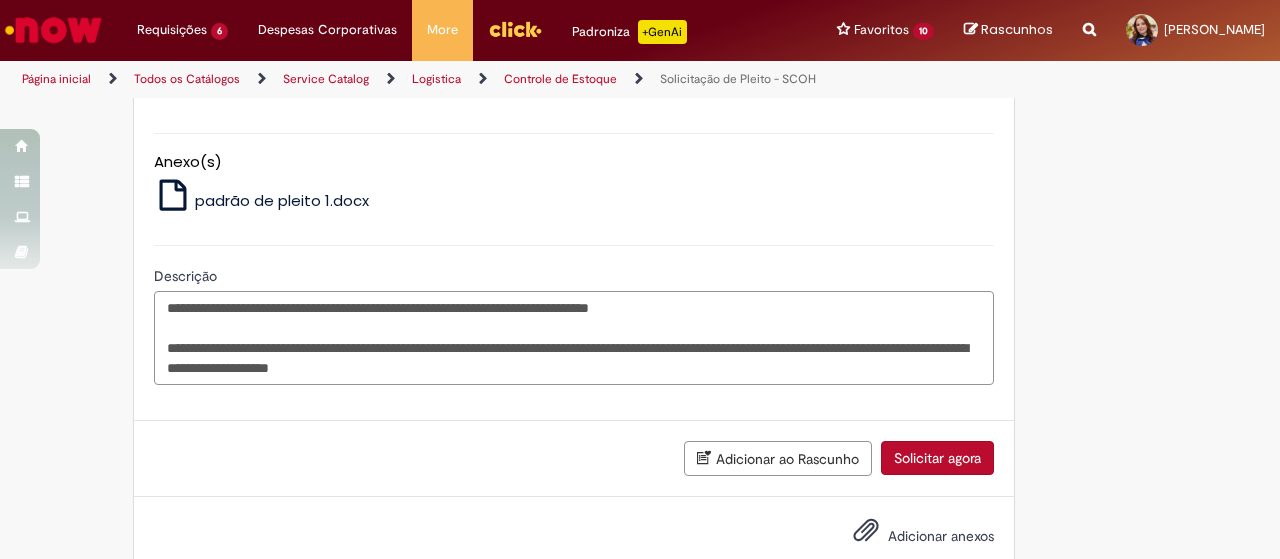 drag, startPoint x: 534, startPoint y: 362, endPoint x: 471, endPoint y: 369, distance: 63.387695 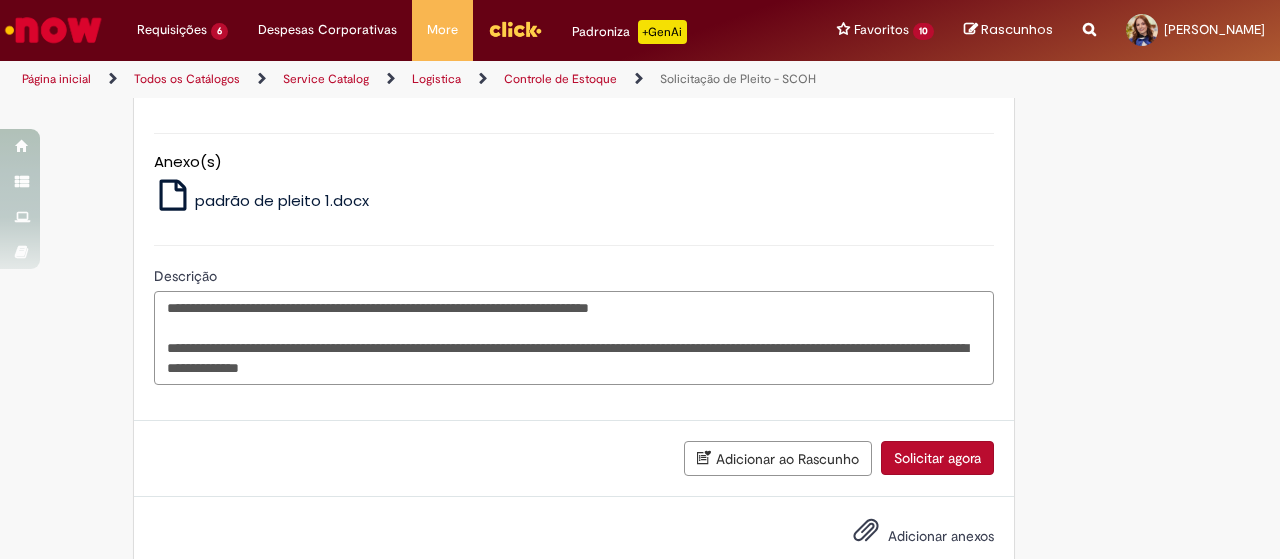 paste on "**********" 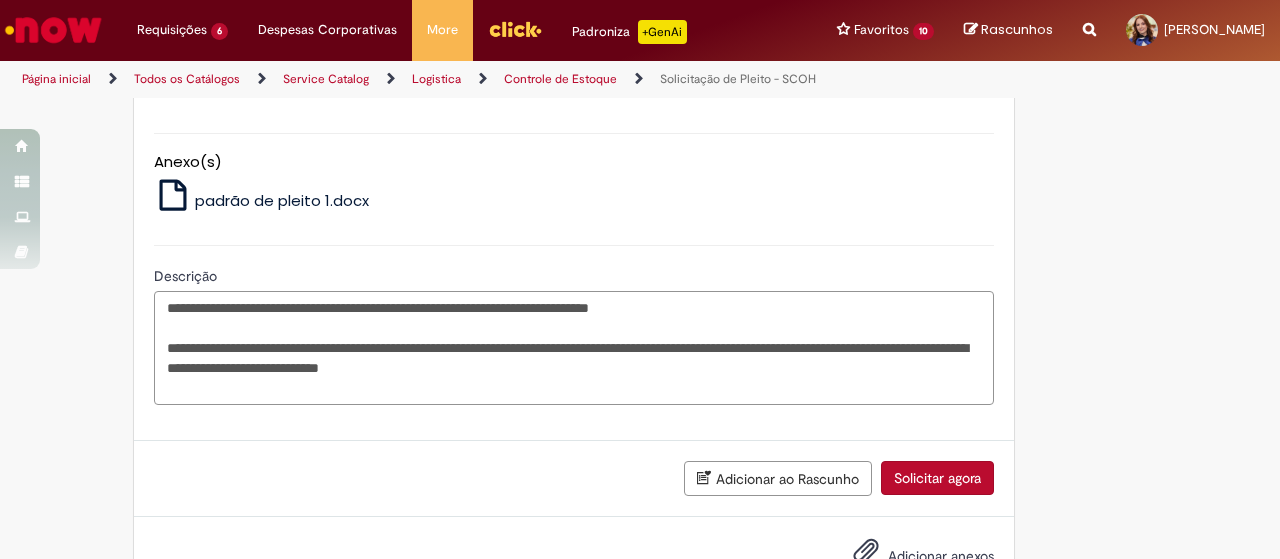 click on "**********" at bounding box center [574, 347] 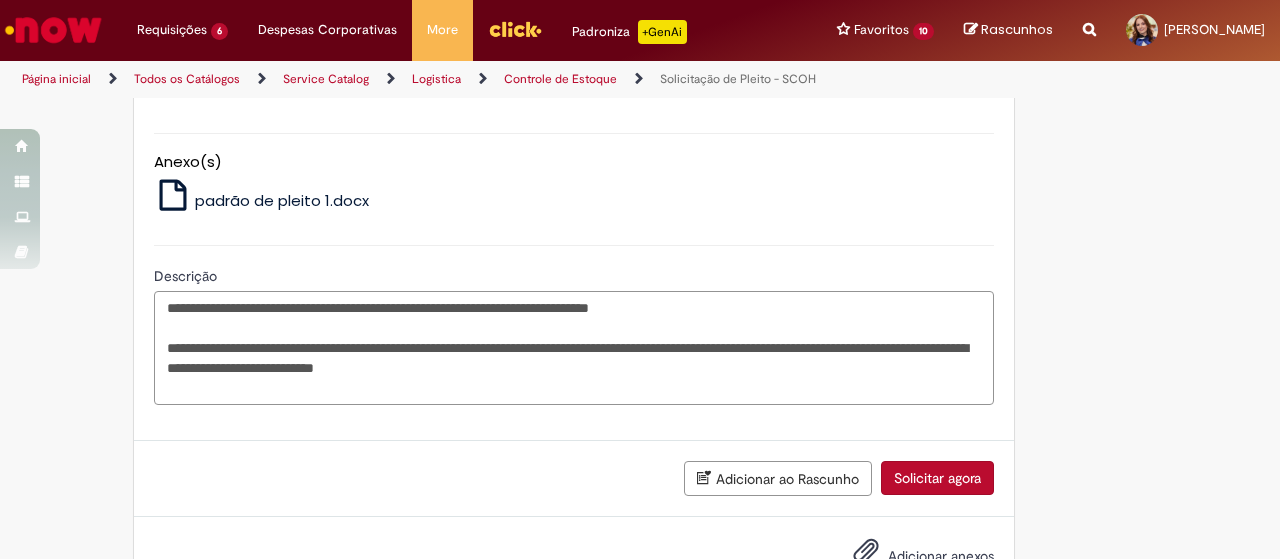 click on "**********" at bounding box center [574, 347] 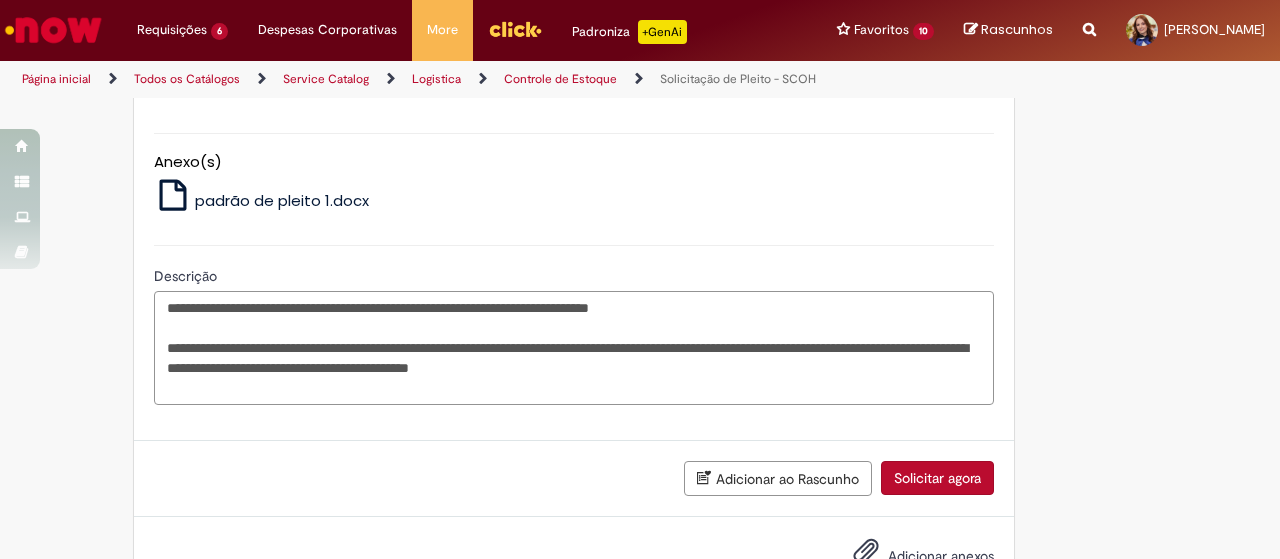 click on "**********" at bounding box center [574, 347] 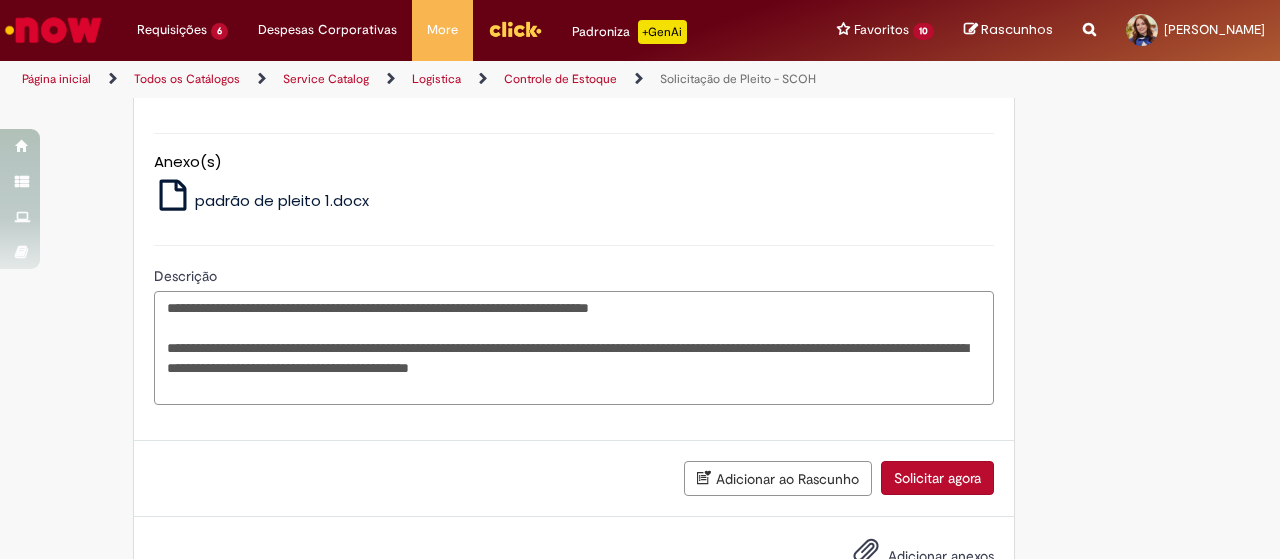 click on "**********" at bounding box center [574, 347] 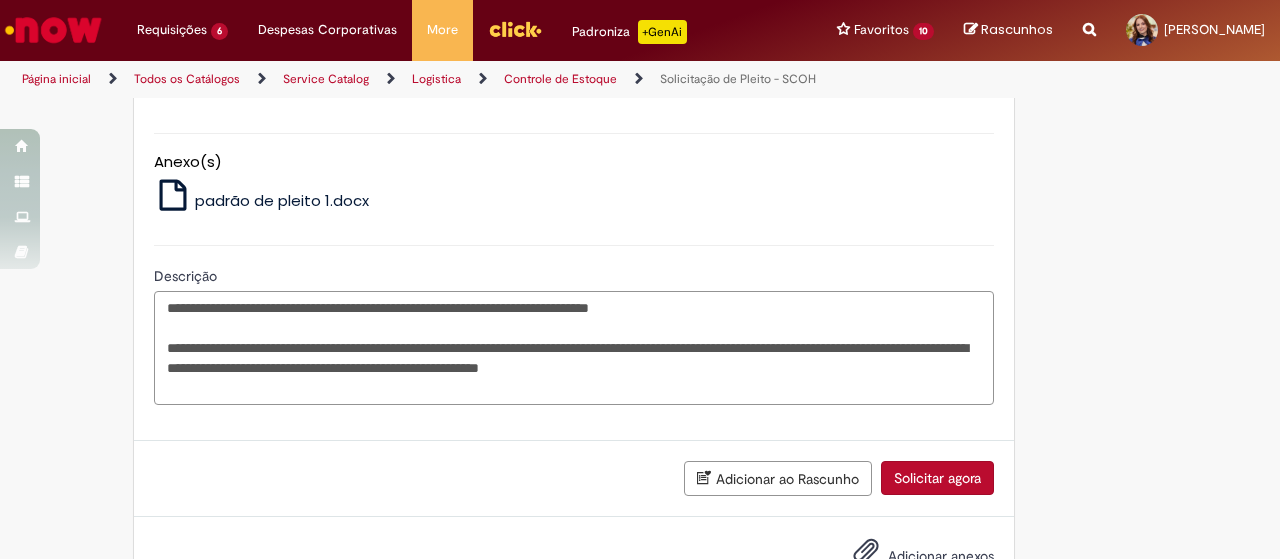click on "**********" at bounding box center (574, 347) 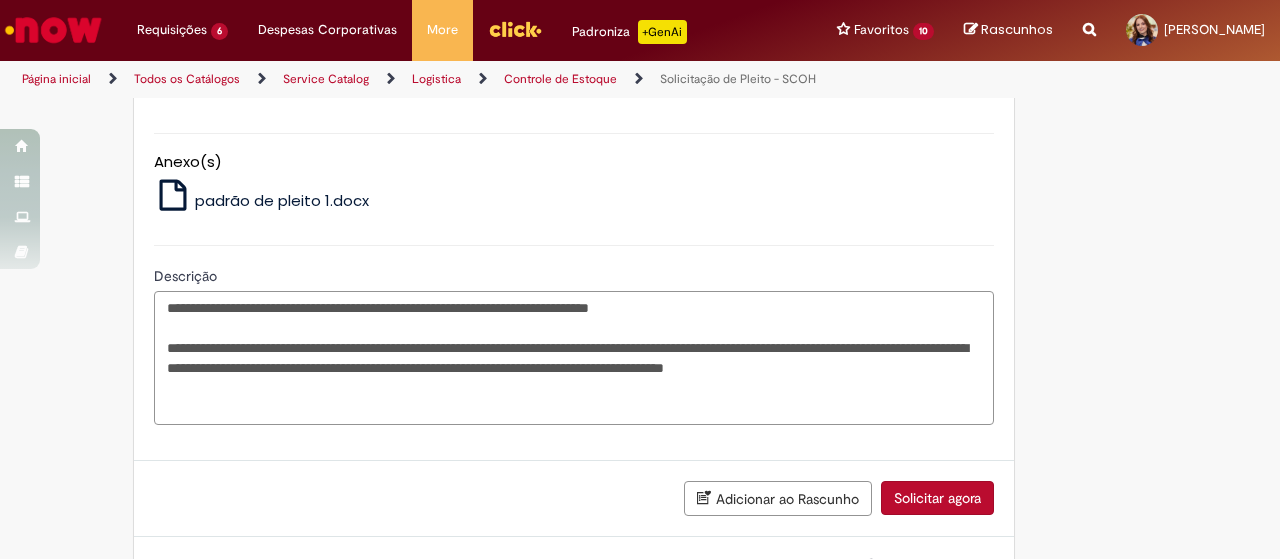 click on "**********" at bounding box center [574, 357] 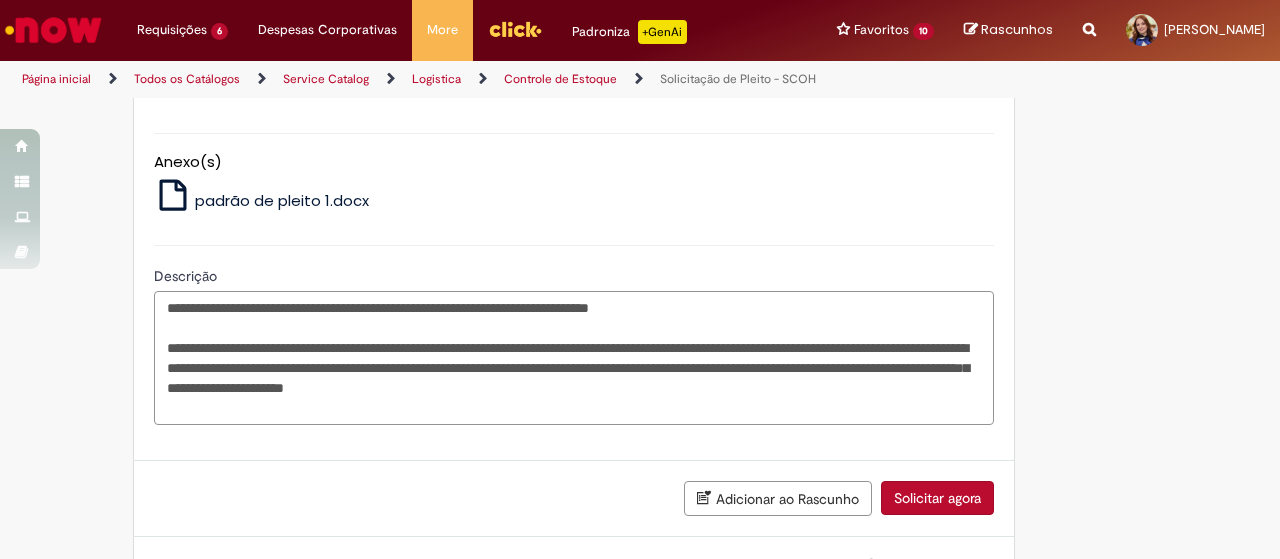 click on "**********" at bounding box center [574, 357] 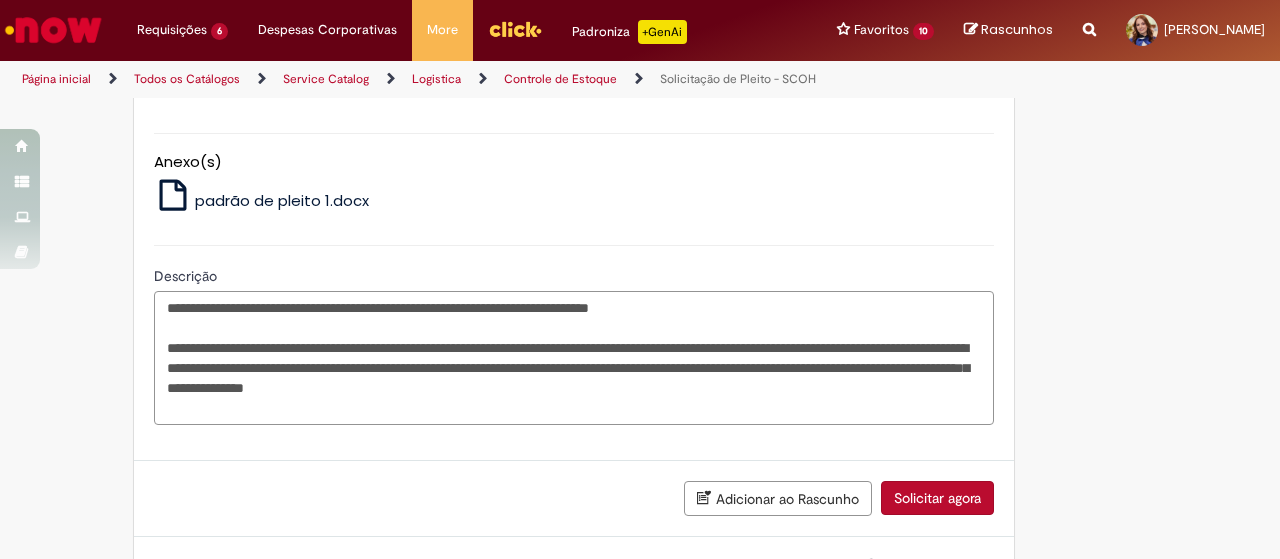 click on "**********" at bounding box center (574, 357) 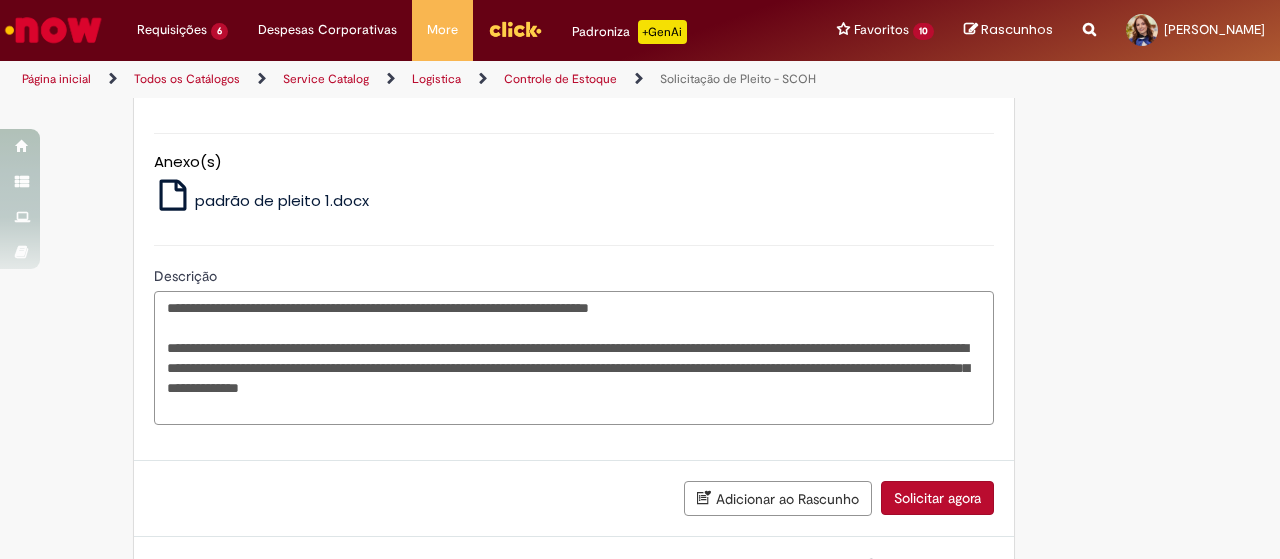 drag, startPoint x: 572, startPoint y: 380, endPoint x: 556, endPoint y: 384, distance: 16.492422 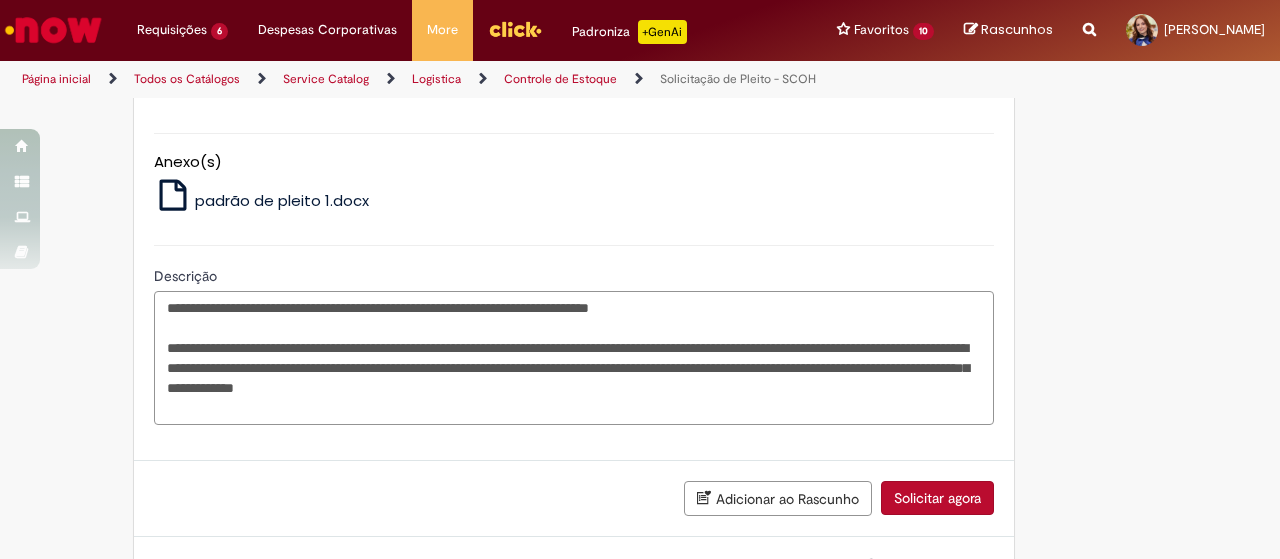 click on "**********" at bounding box center (574, 357) 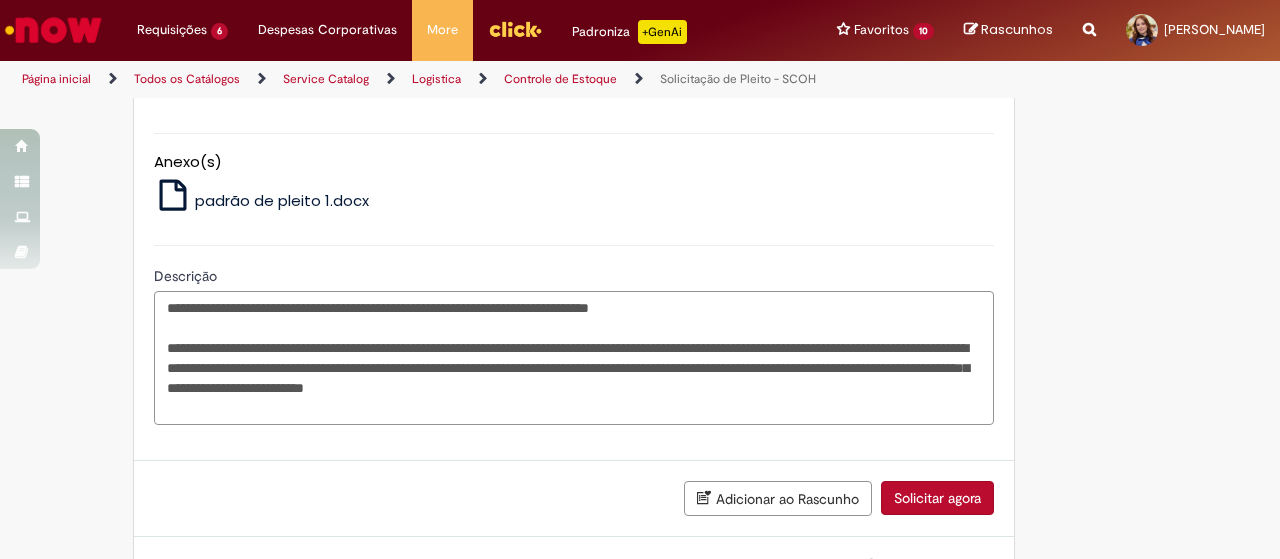 click on "**********" at bounding box center (574, 357) 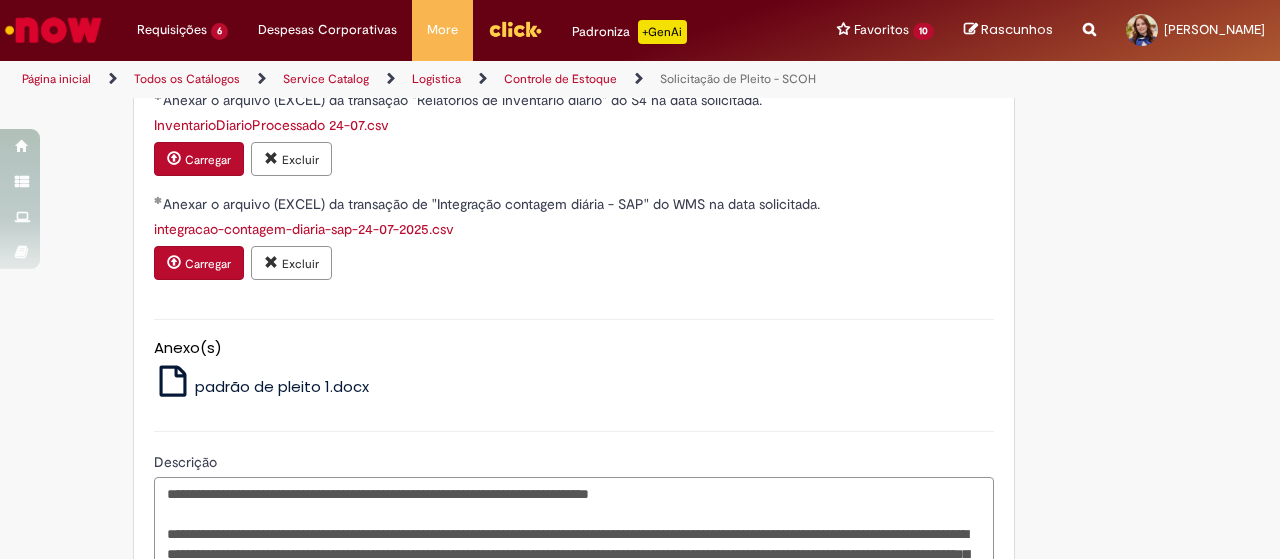 scroll, scrollTop: 1234, scrollLeft: 0, axis: vertical 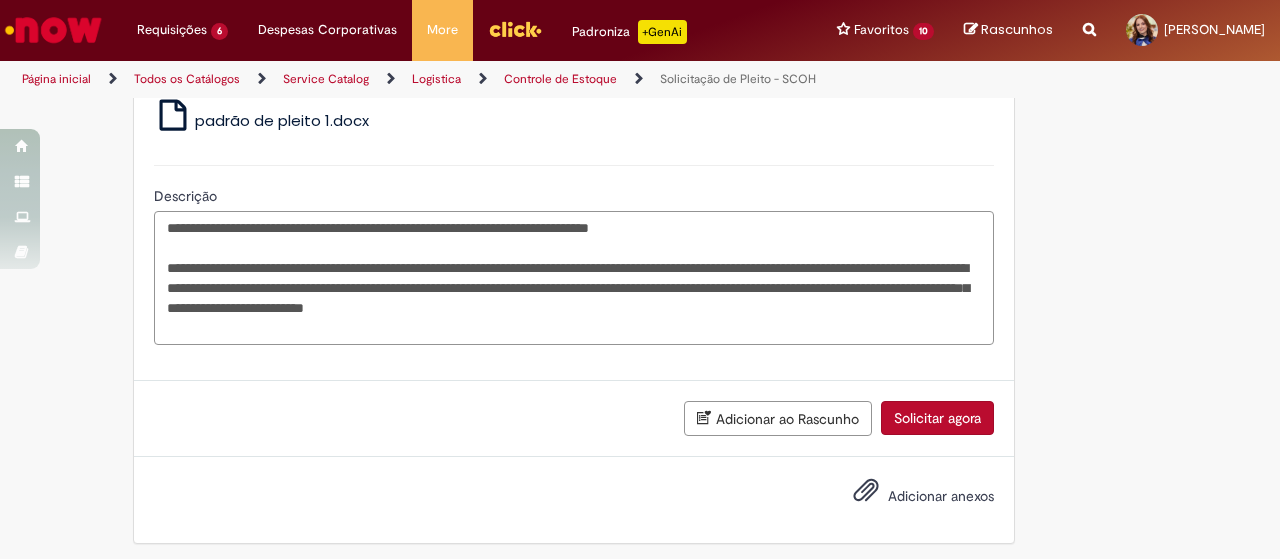 click on "**********" at bounding box center (574, 277) 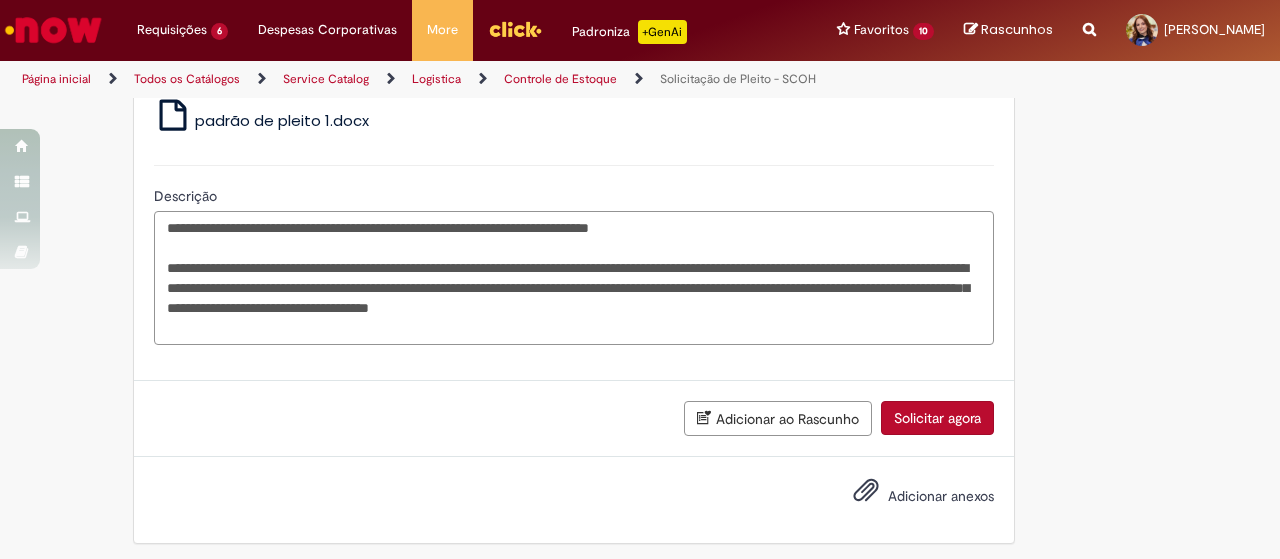 drag, startPoint x: 692, startPoint y: 282, endPoint x: 759, endPoint y: 283, distance: 67.00746 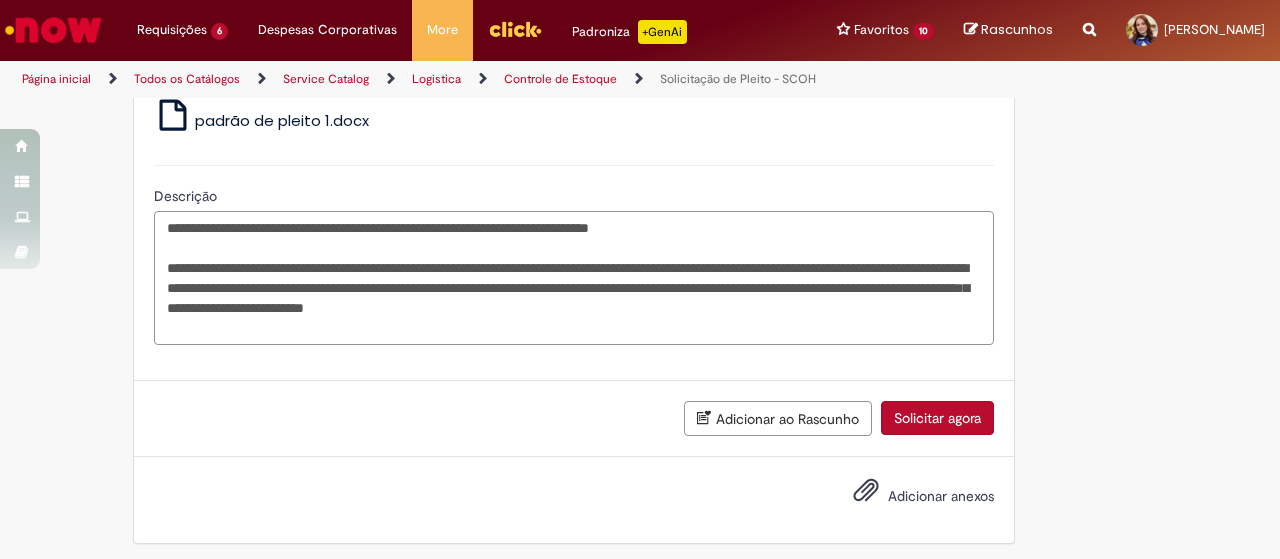 click on "**********" at bounding box center (574, 277) 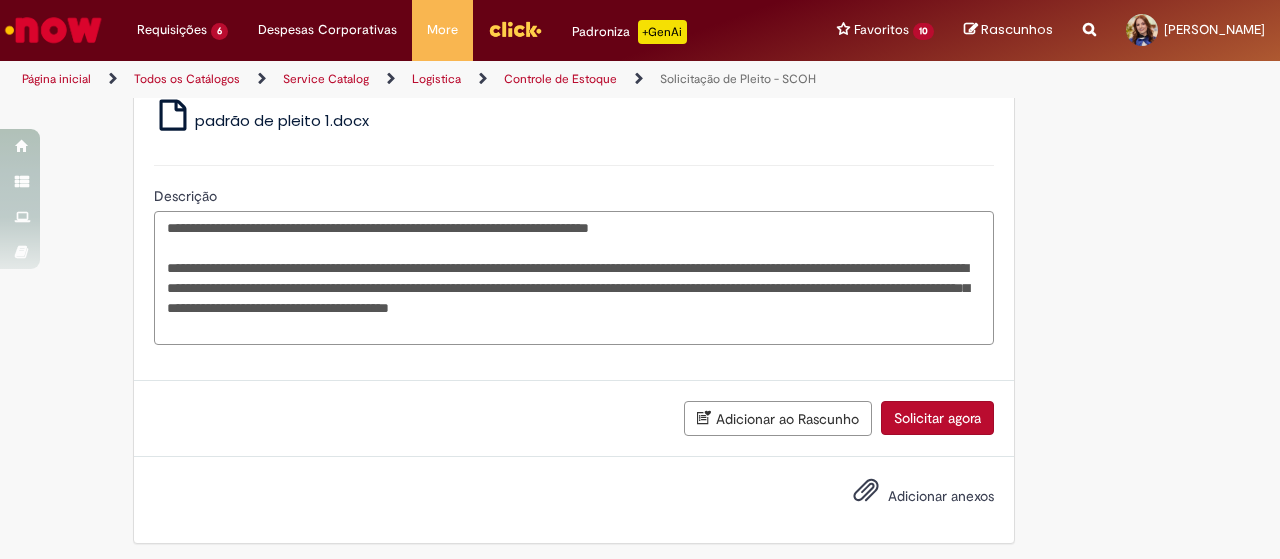 click on "**********" at bounding box center [574, 277] 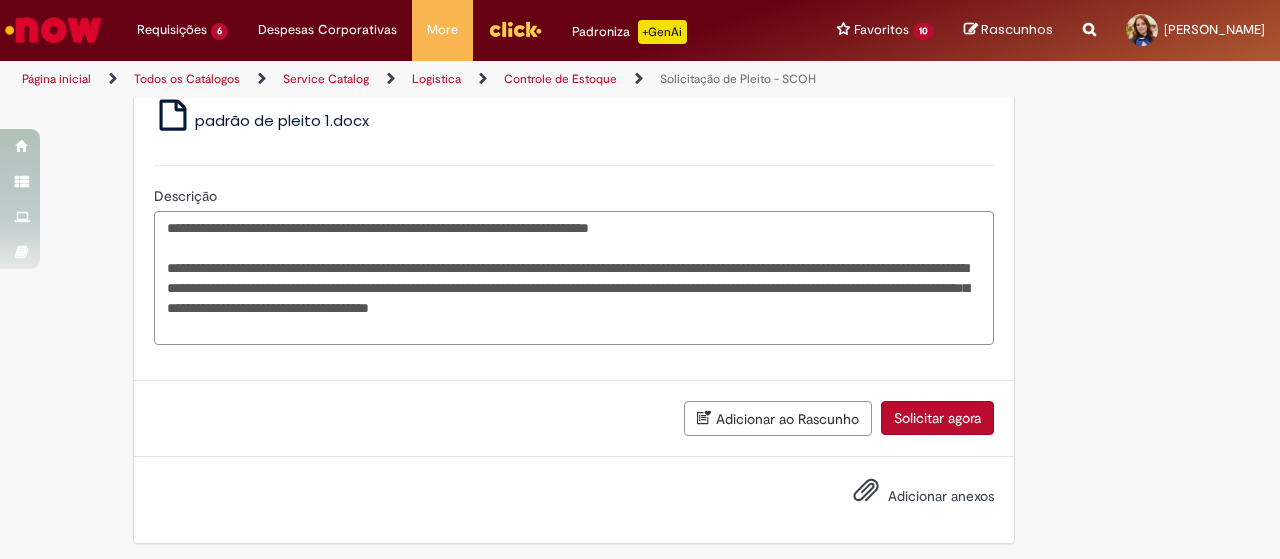 click on "**********" at bounding box center (574, 277) 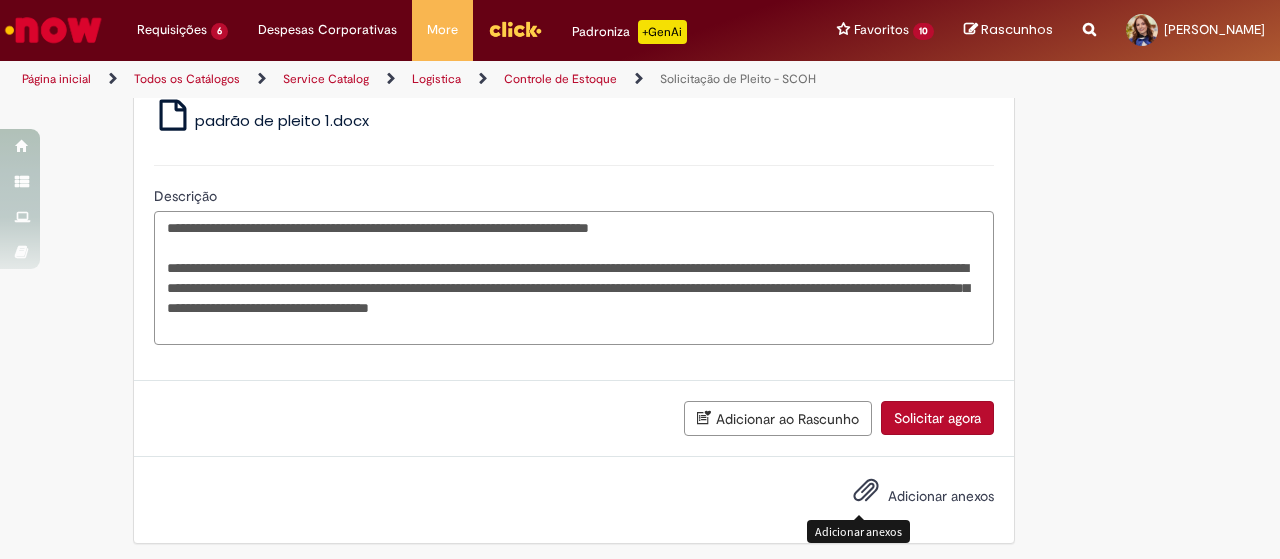 type on "**********" 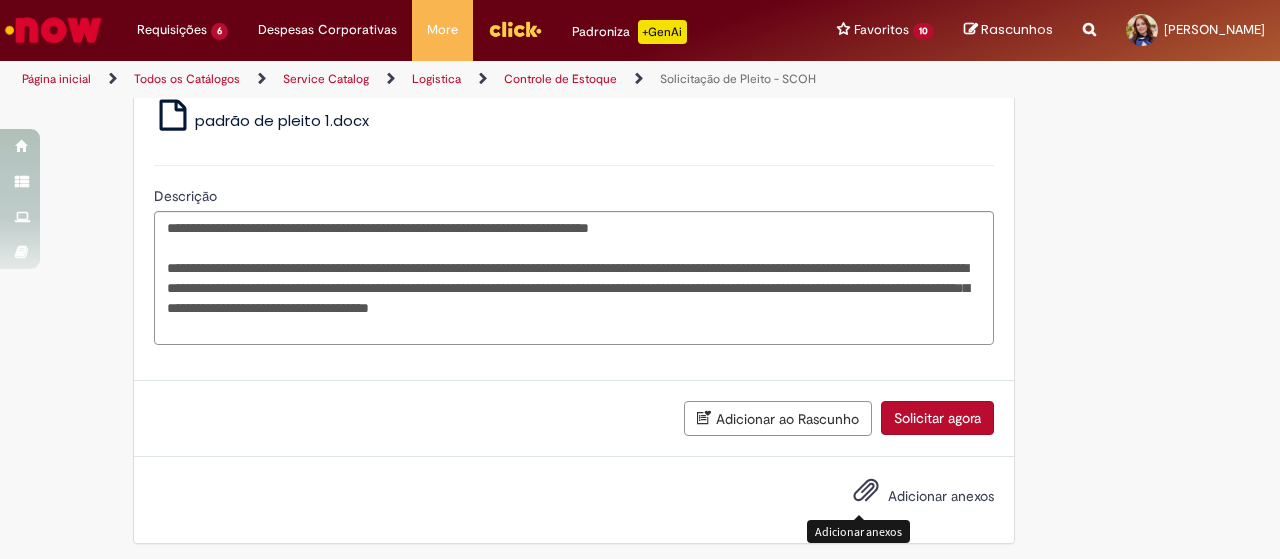 click at bounding box center [866, 491] 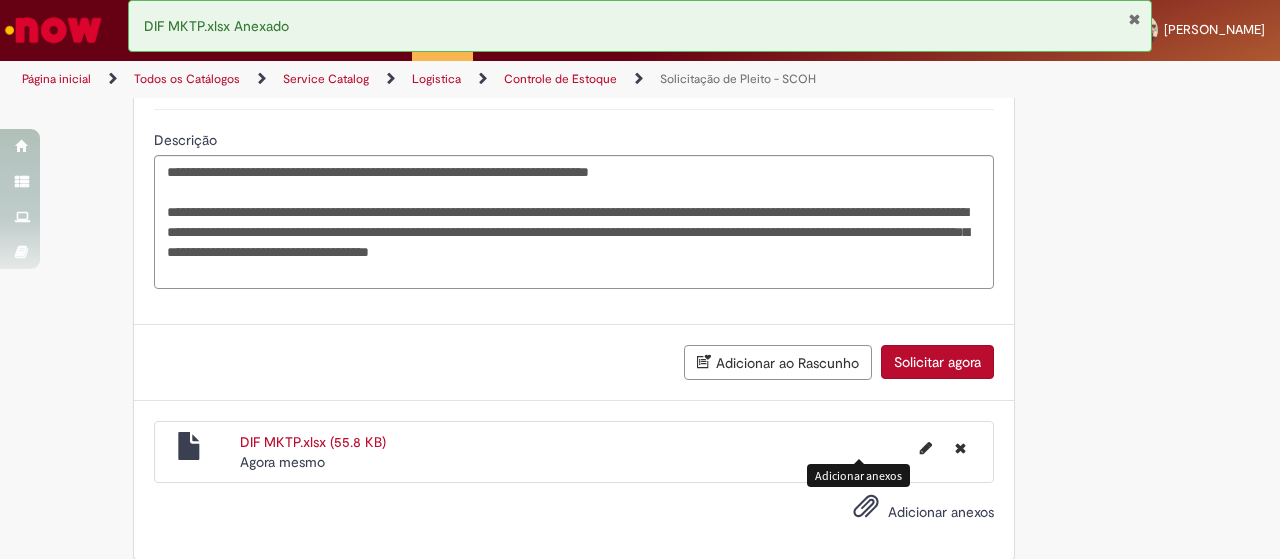 scroll, scrollTop: 1306, scrollLeft: 0, axis: vertical 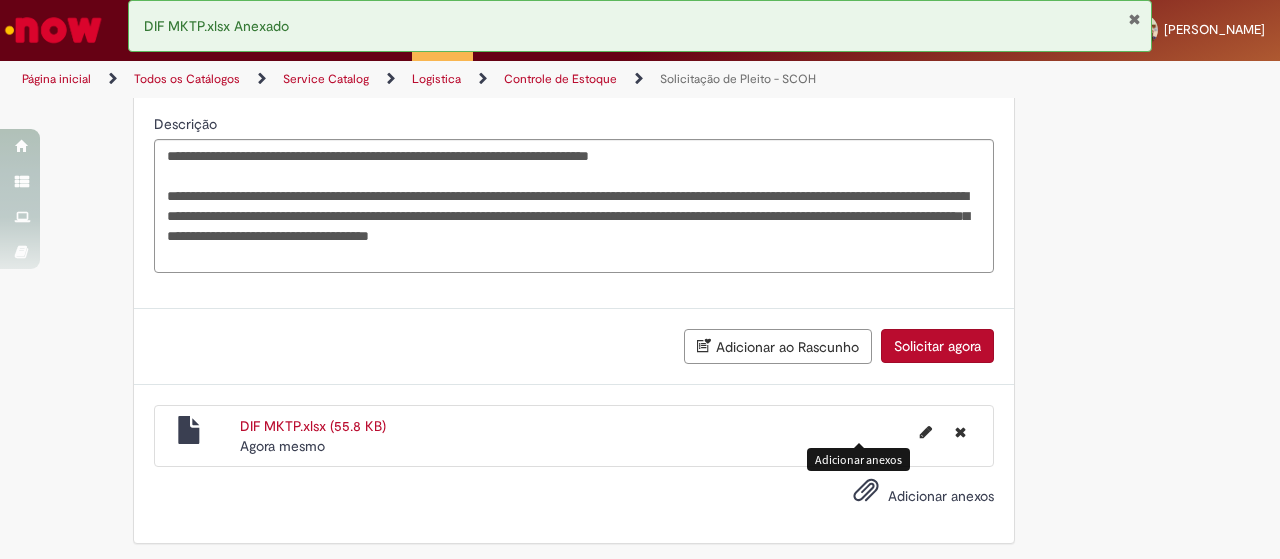 click on "Solicitar agora" at bounding box center [937, 346] 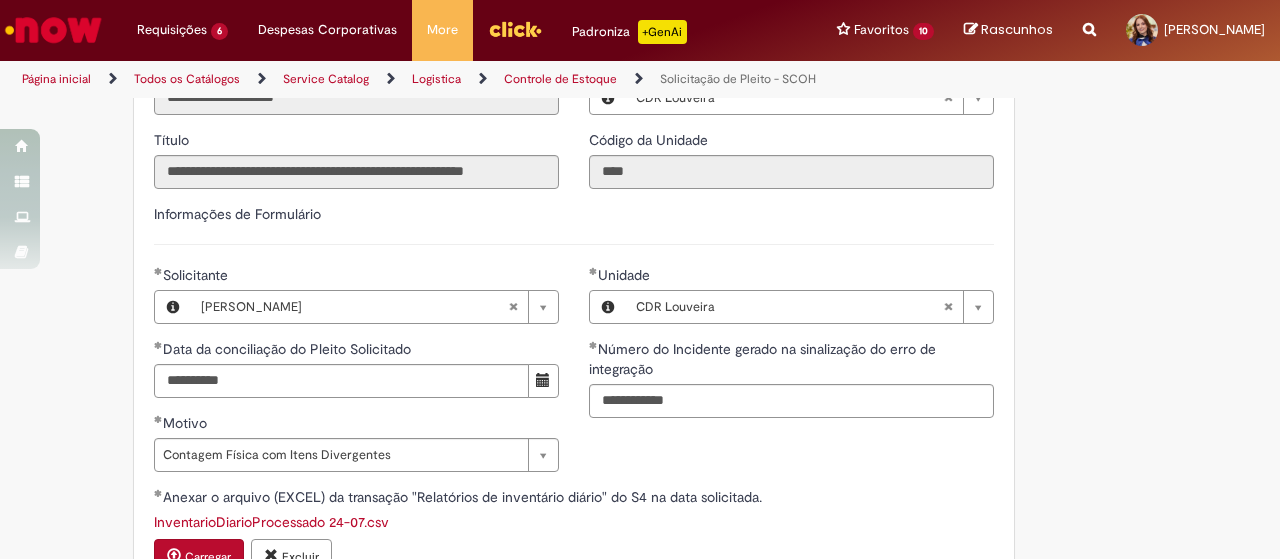 scroll, scrollTop: 260, scrollLeft: 0, axis: vertical 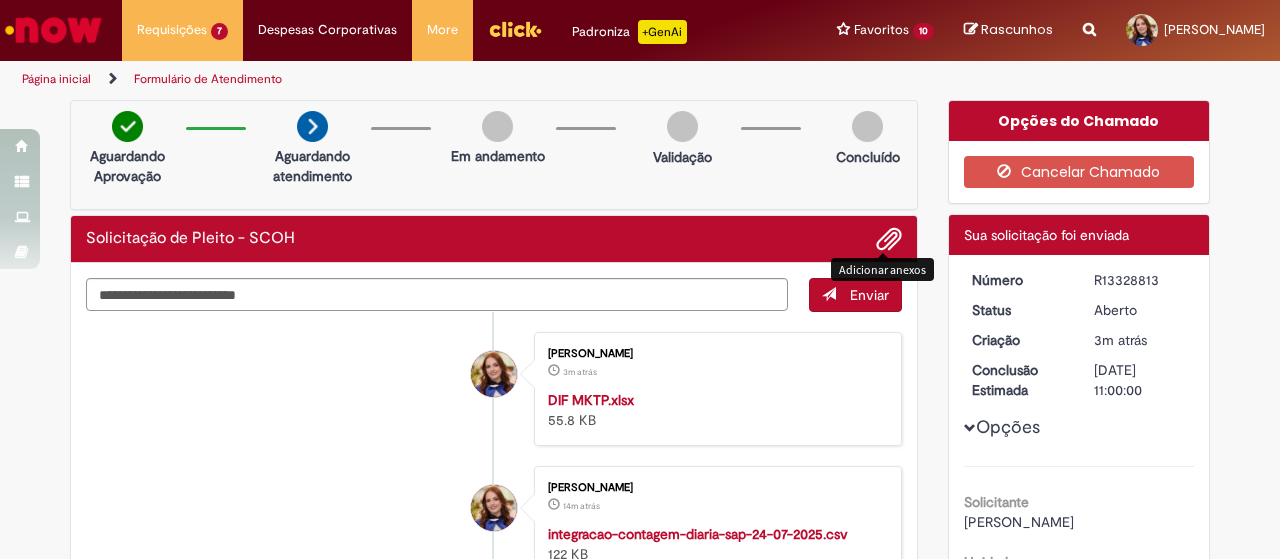 click at bounding box center (889, 240) 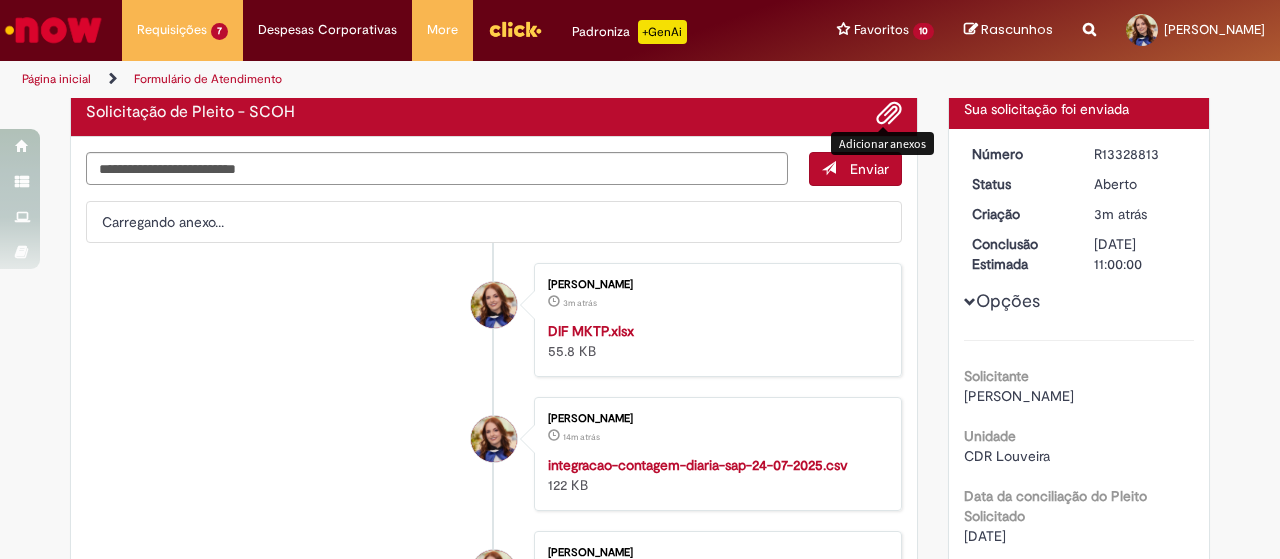 scroll, scrollTop: 0, scrollLeft: 0, axis: both 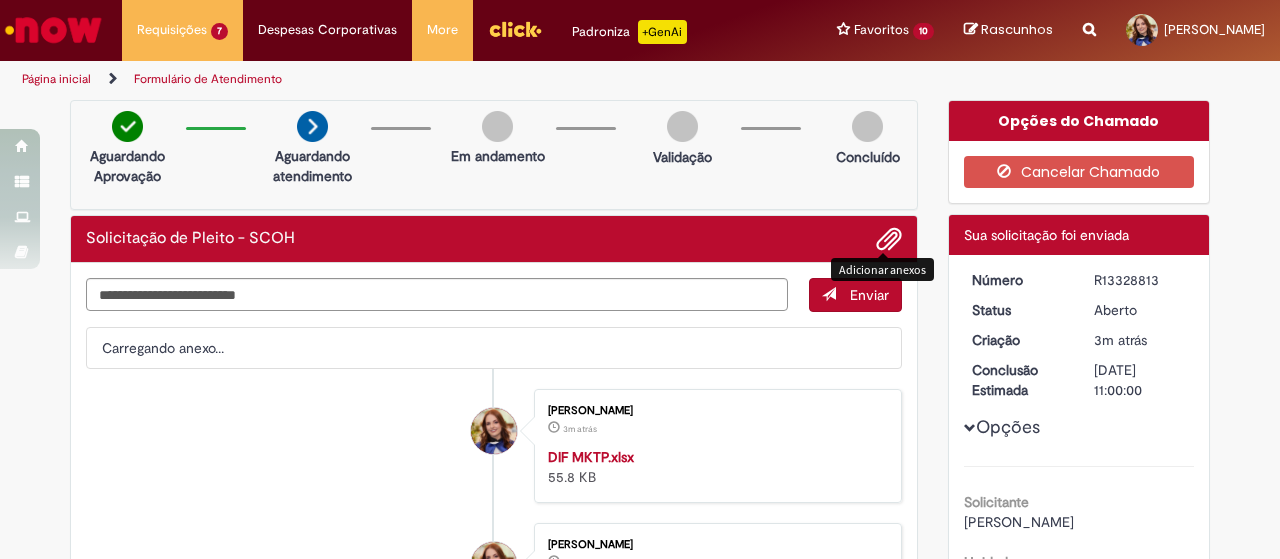 click on "Julia Meneses Mendes Ambrosio
3m atrás 3 minutos atrás
DIF MKTP.xlsx  55.8 KB" at bounding box center (494, 446) 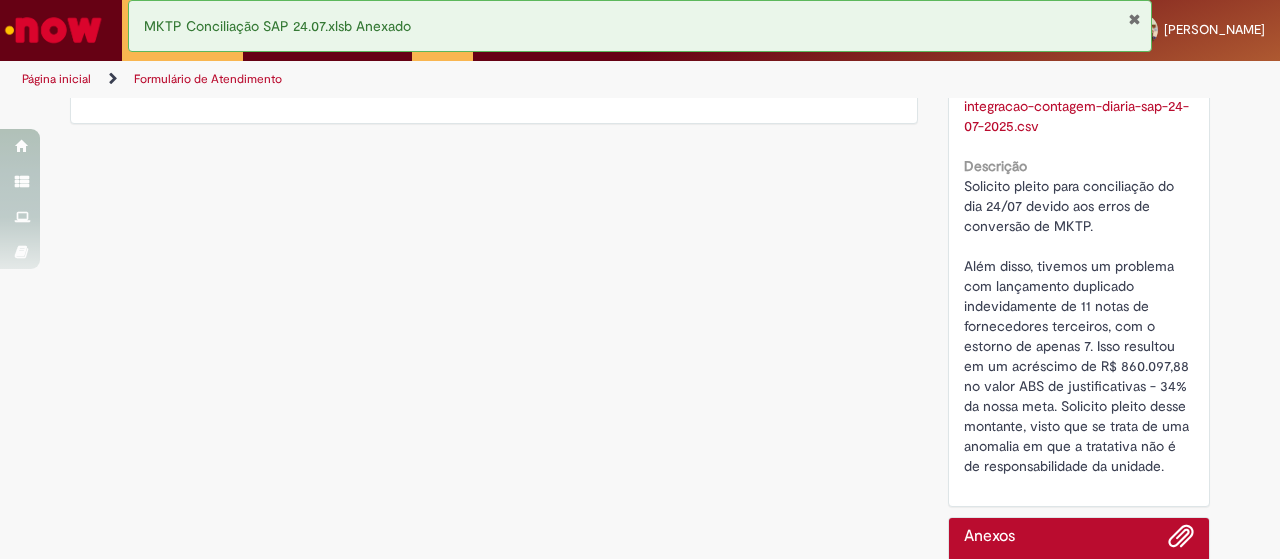 scroll, scrollTop: 1000, scrollLeft: 0, axis: vertical 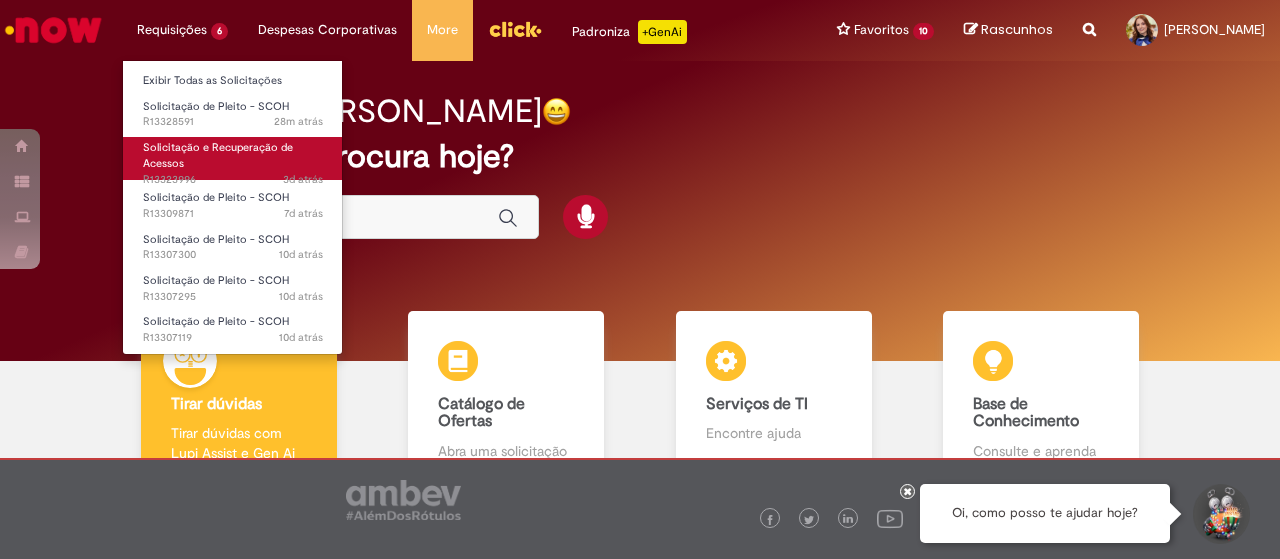 click on "Solicitação e Recuperação de Acessos" at bounding box center [218, 155] 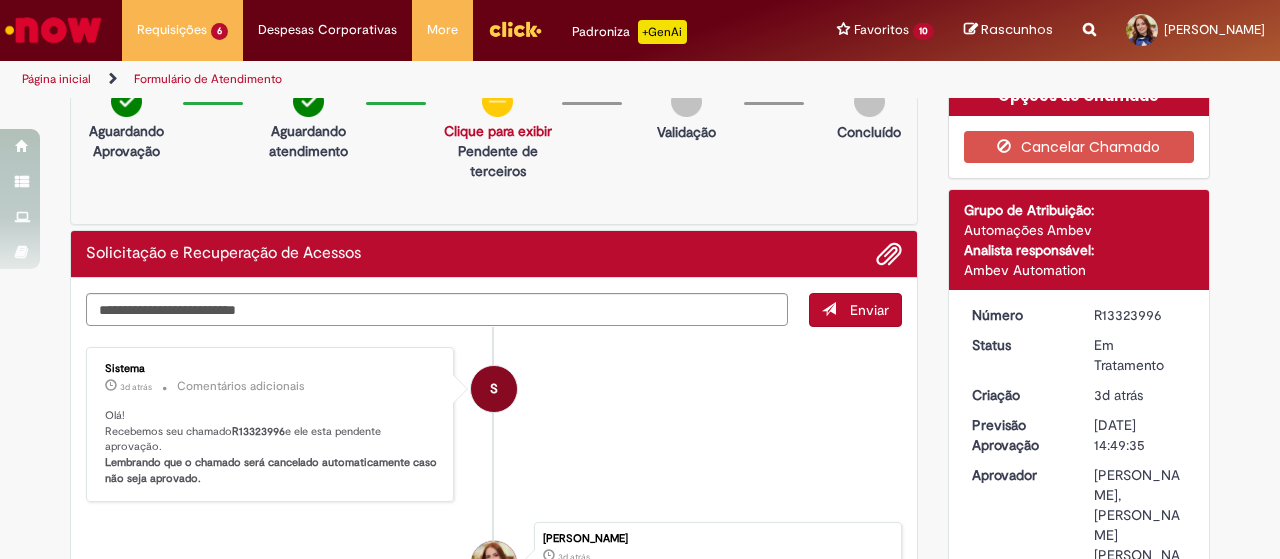 scroll, scrollTop: 0, scrollLeft: 0, axis: both 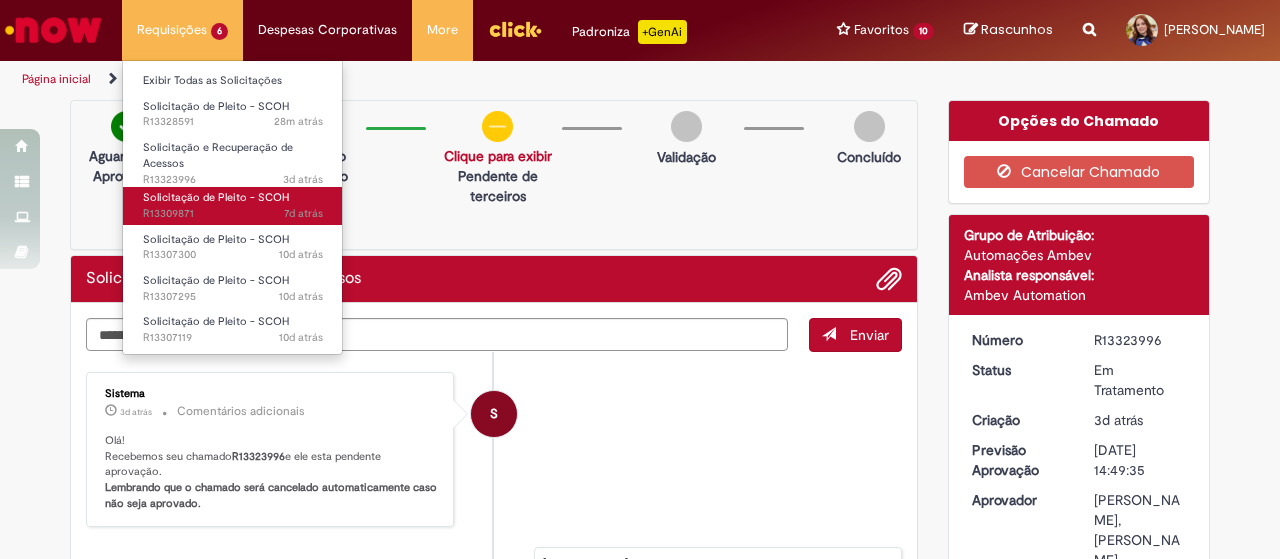 click on "7d atrás 7 dias atrás  R13309871" at bounding box center [233, 214] 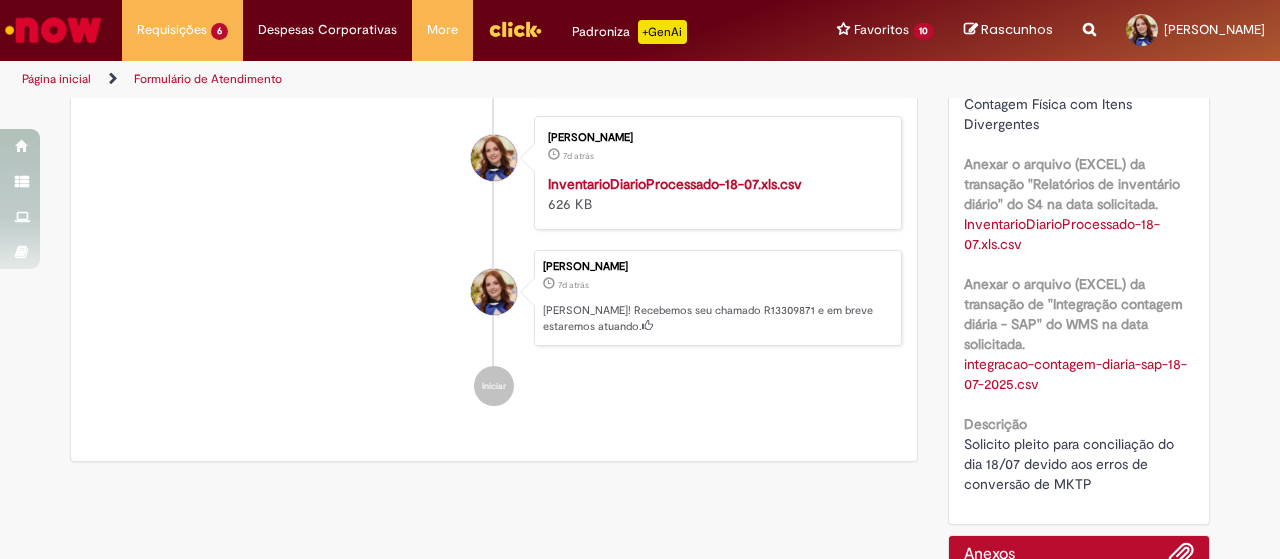 scroll, scrollTop: 800, scrollLeft: 0, axis: vertical 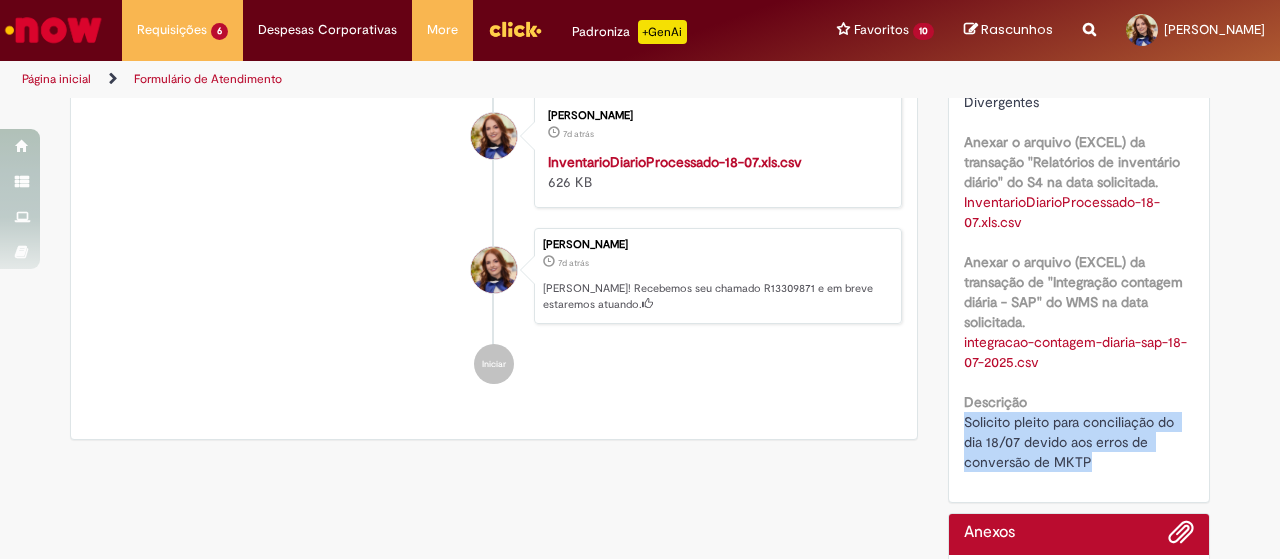 drag, startPoint x: 958, startPoint y: 445, endPoint x: 1097, endPoint y: 485, distance: 144.64093 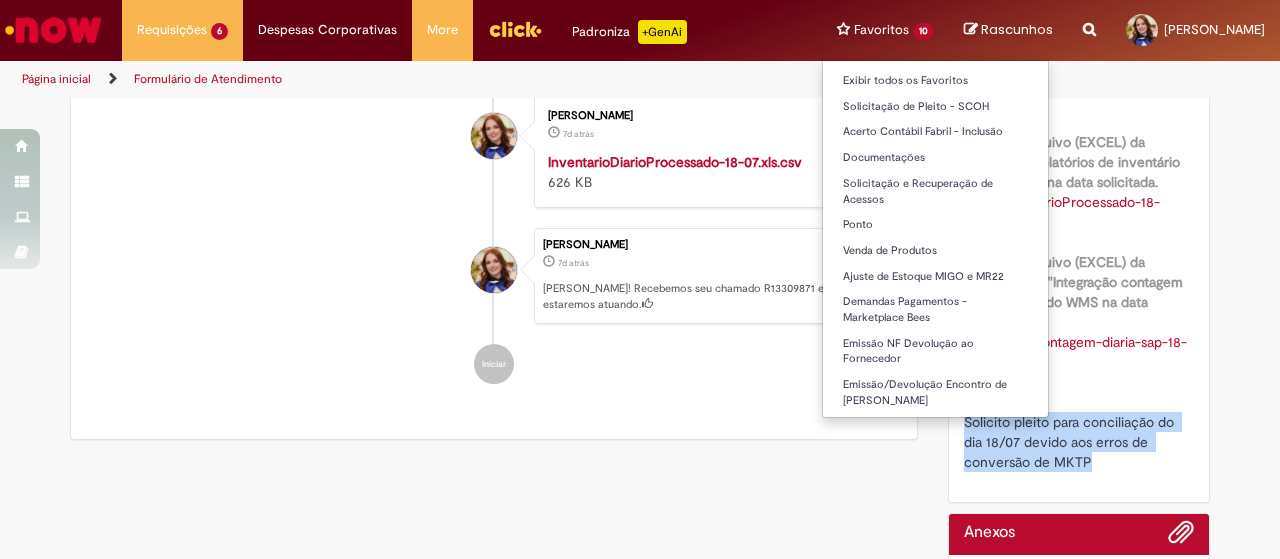 copy on "Solicito pleito para conciliação do dia 18/07 devido aos erros de conversão de MKTP" 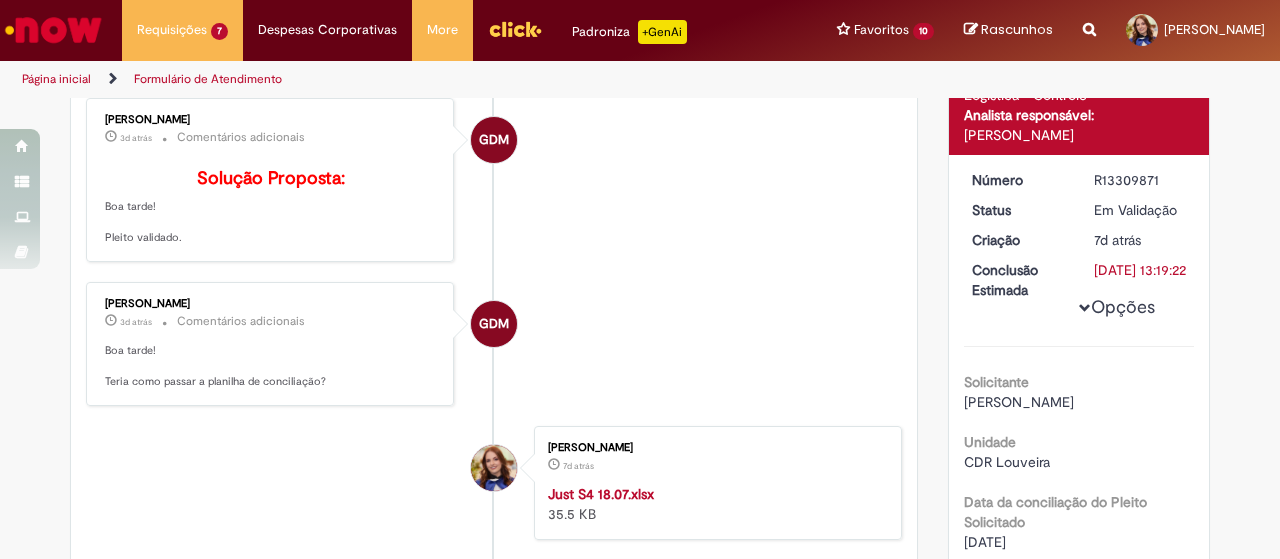 scroll, scrollTop: 0, scrollLeft: 0, axis: both 